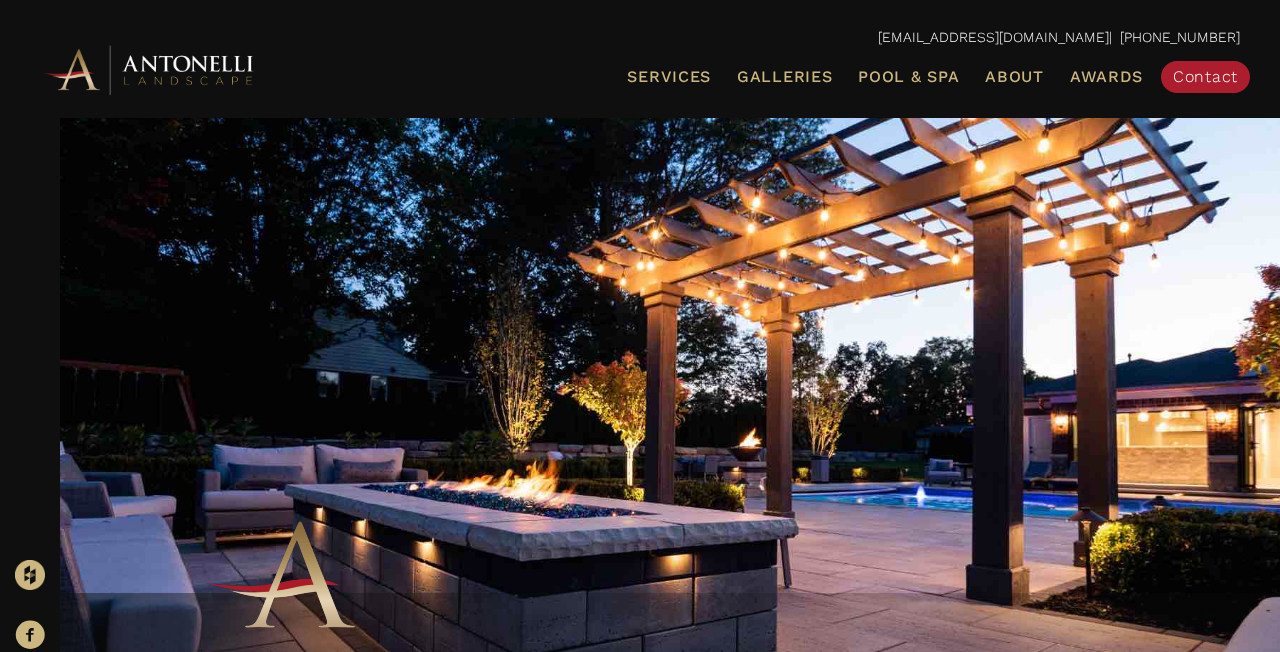 scroll, scrollTop: 0, scrollLeft: 0, axis: both 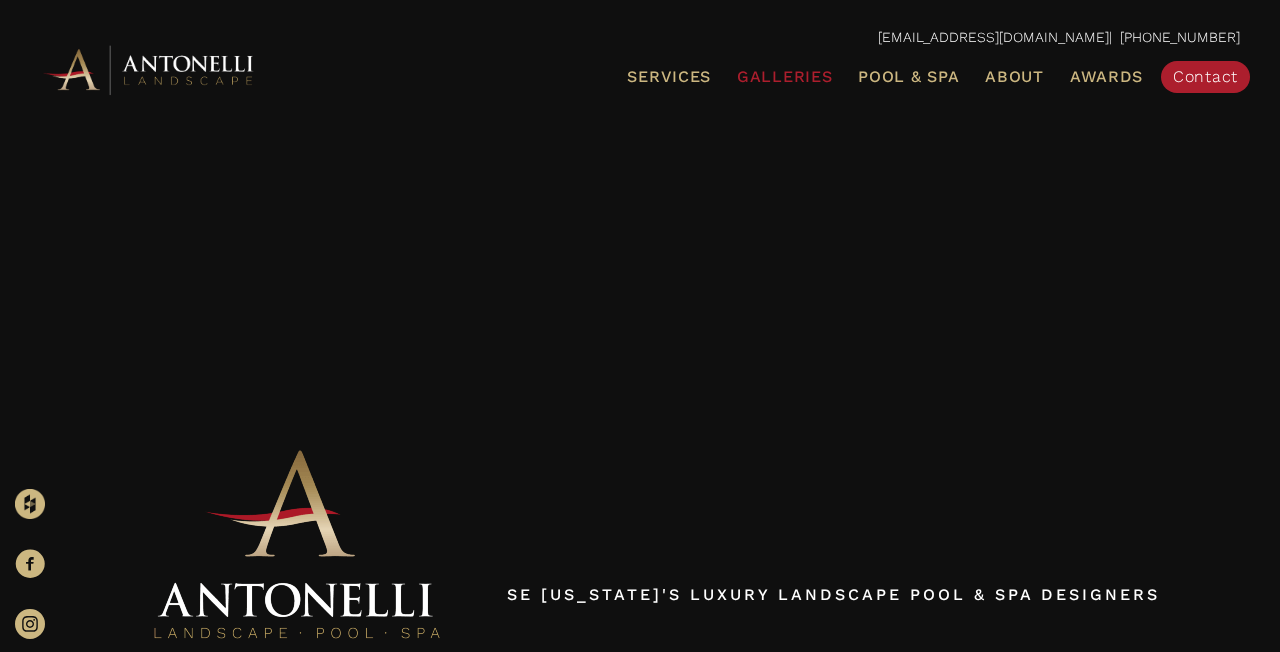 click on "Galleries" at bounding box center [784, 76] 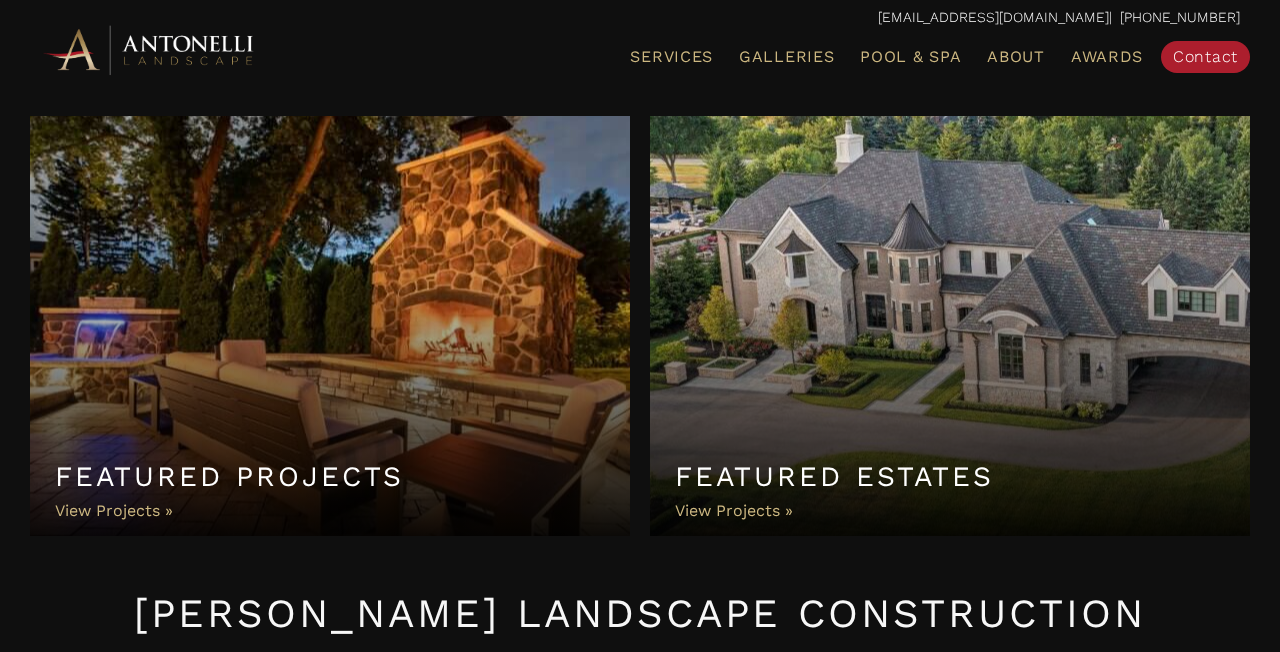 scroll, scrollTop: 0, scrollLeft: 0, axis: both 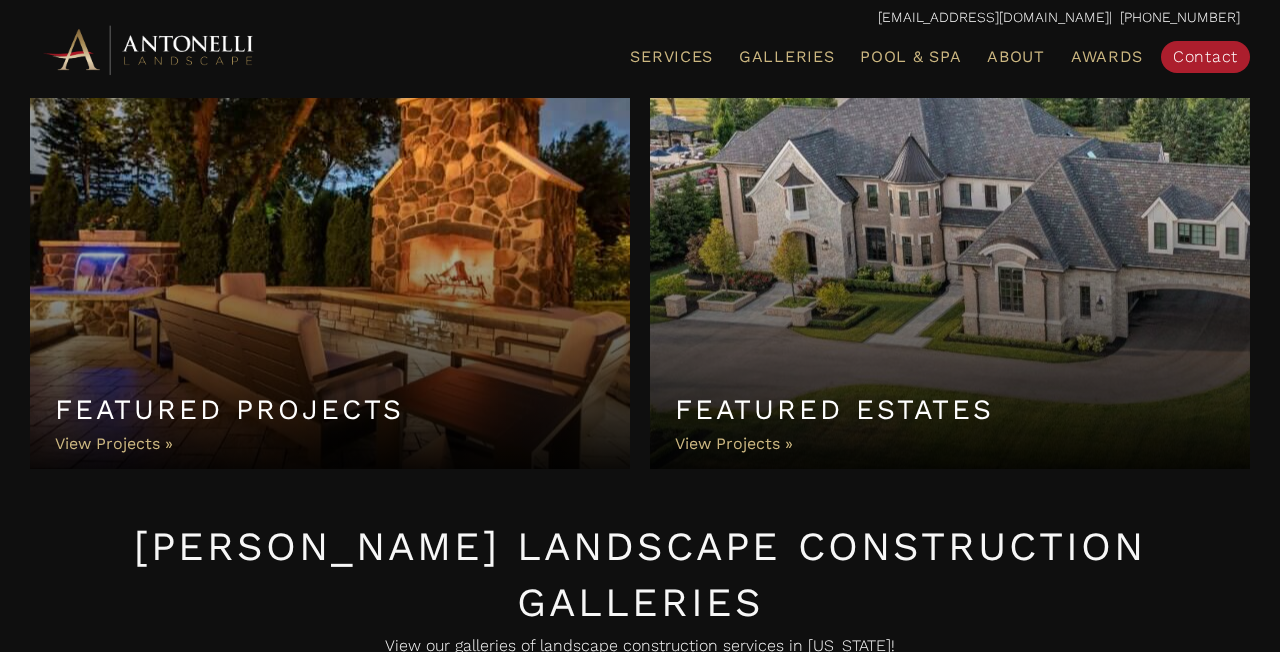 click on "Featured Estates" at bounding box center [950, 259] 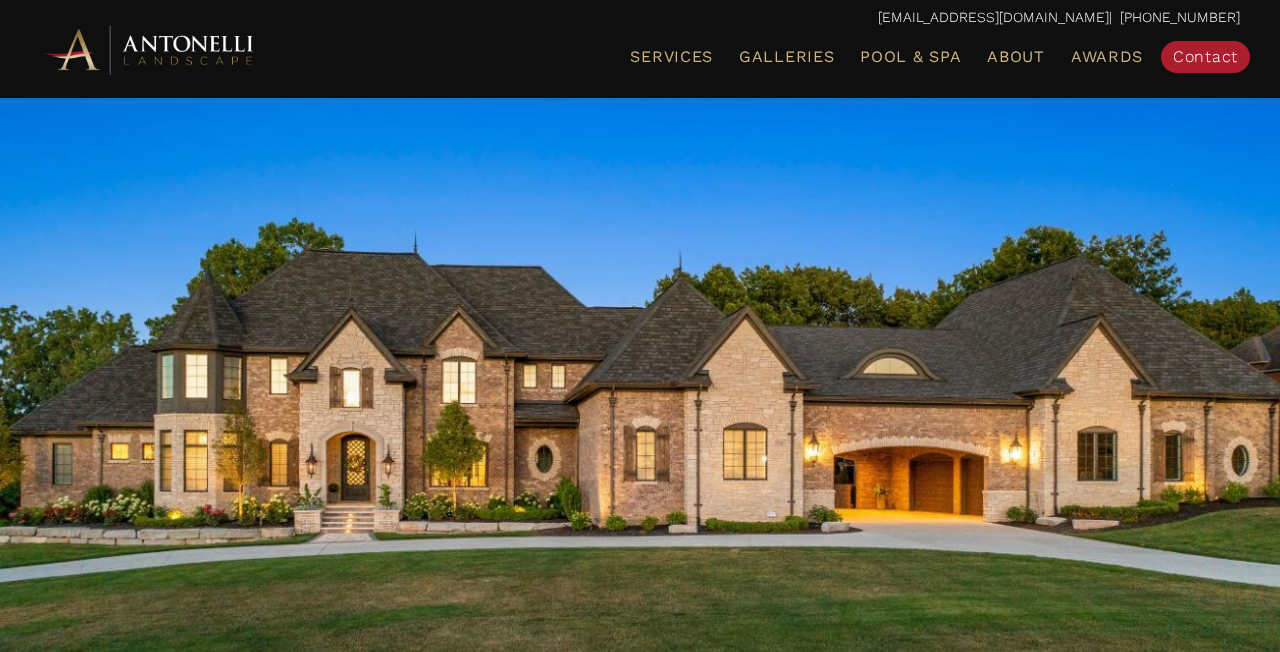 scroll, scrollTop: 0, scrollLeft: 0, axis: both 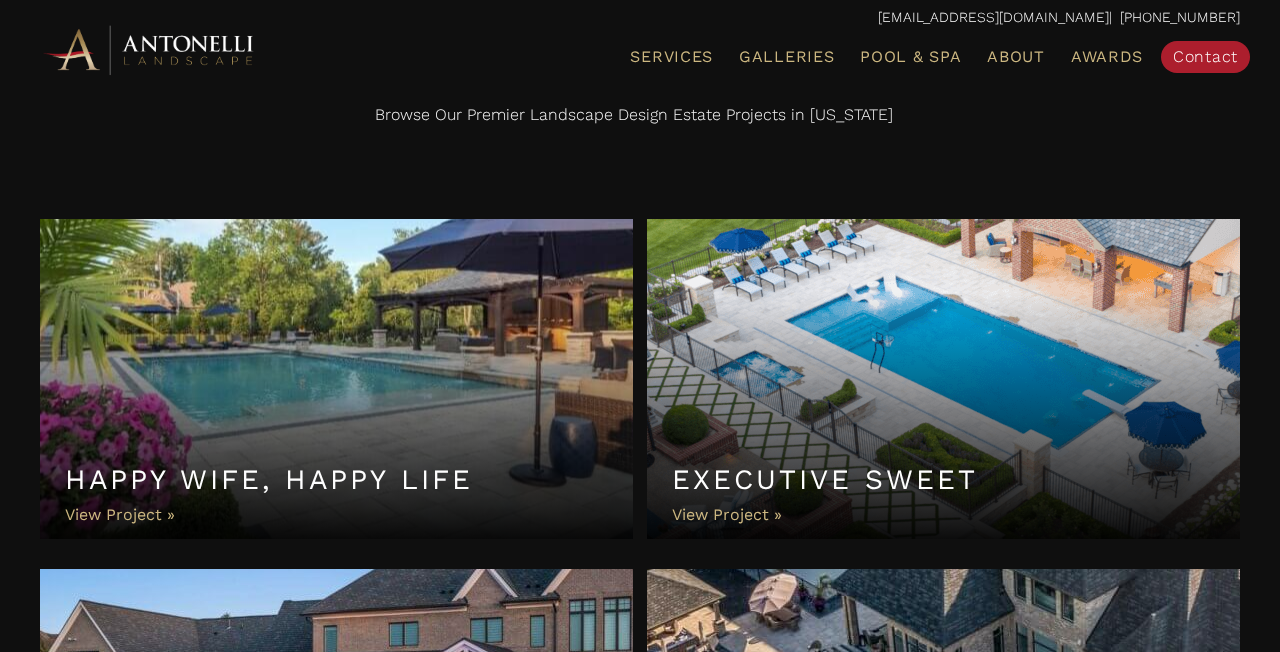 click on "Executive Sweet" at bounding box center (943, 379) 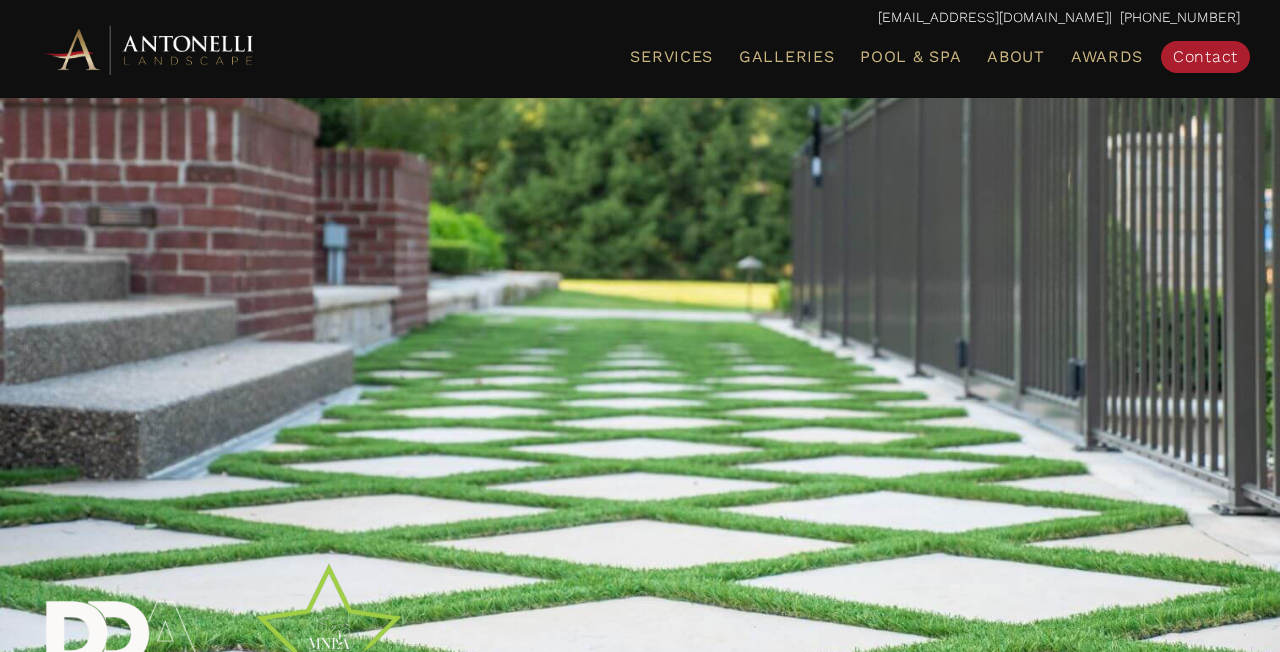 scroll, scrollTop: 278, scrollLeft: 0, axis: vertical 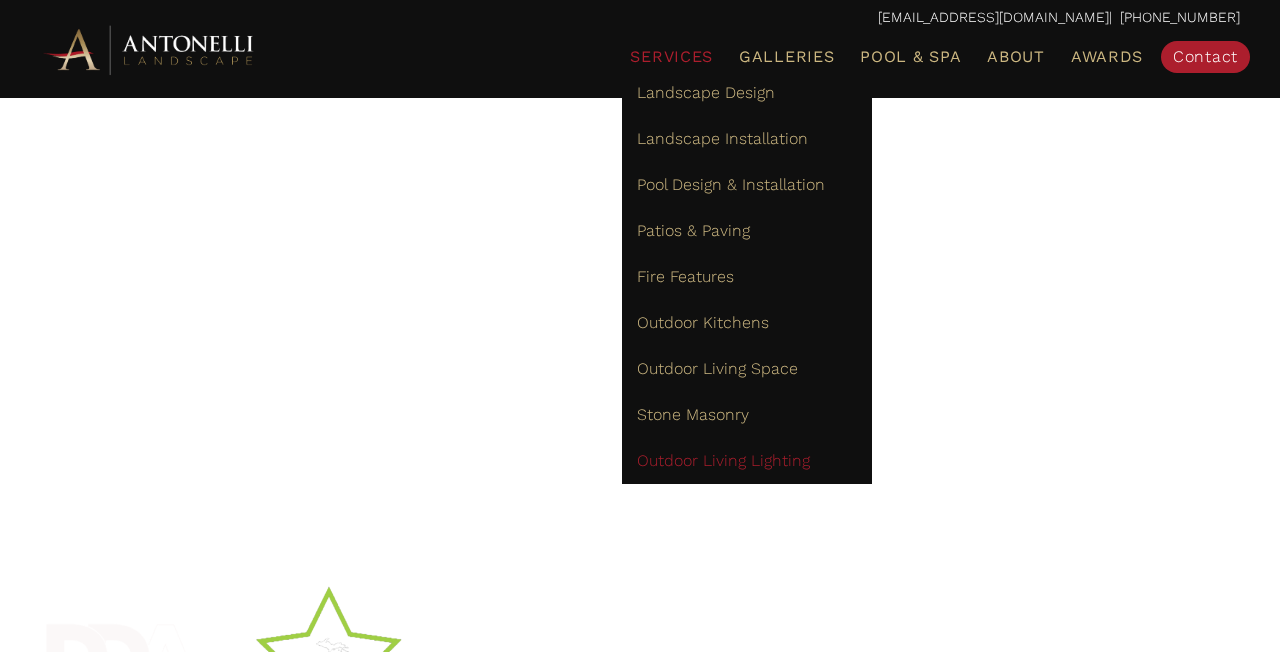 click on "Outdoor Living Lighting" at bounding box center (723, 460) 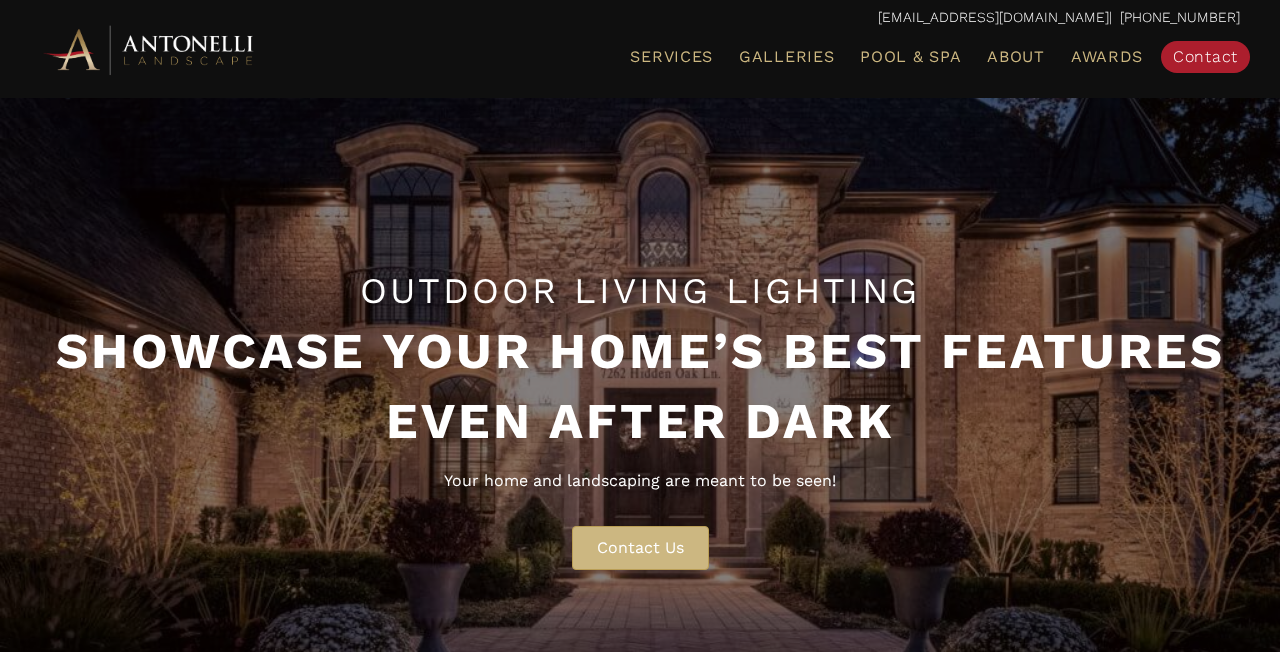 scroll, scrollTop: 0, scrollLeft: 0, axis: both 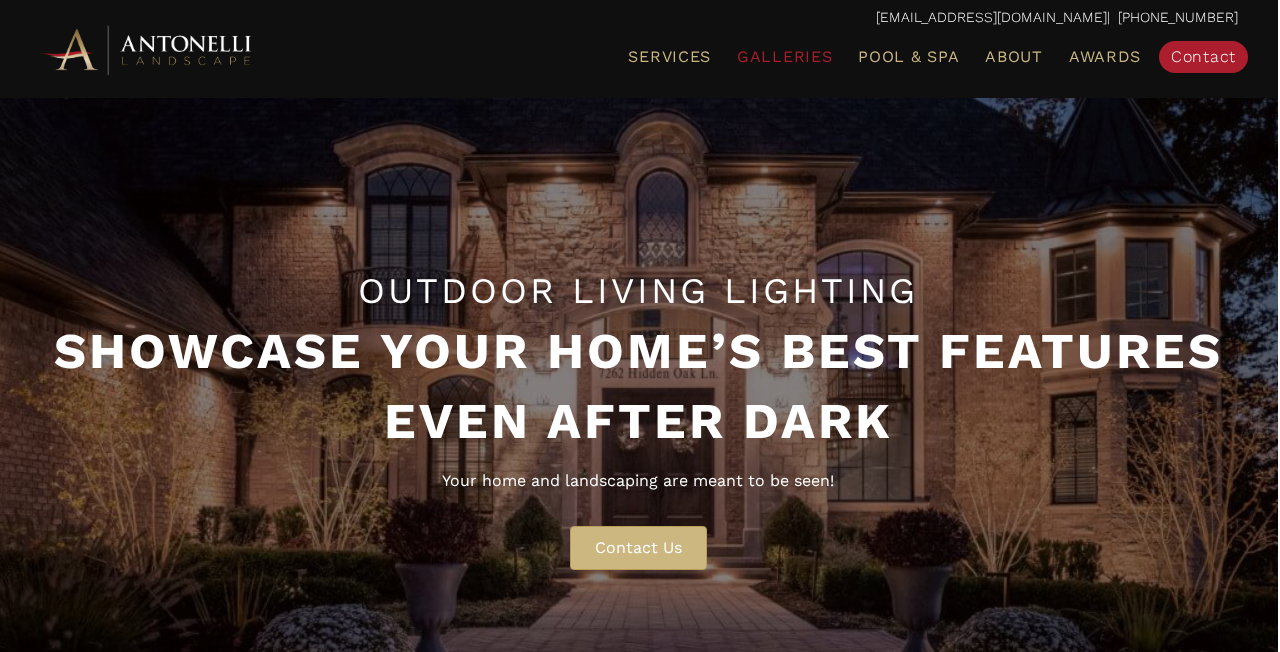 click on "Galleries" at bounding box center (784, 56) 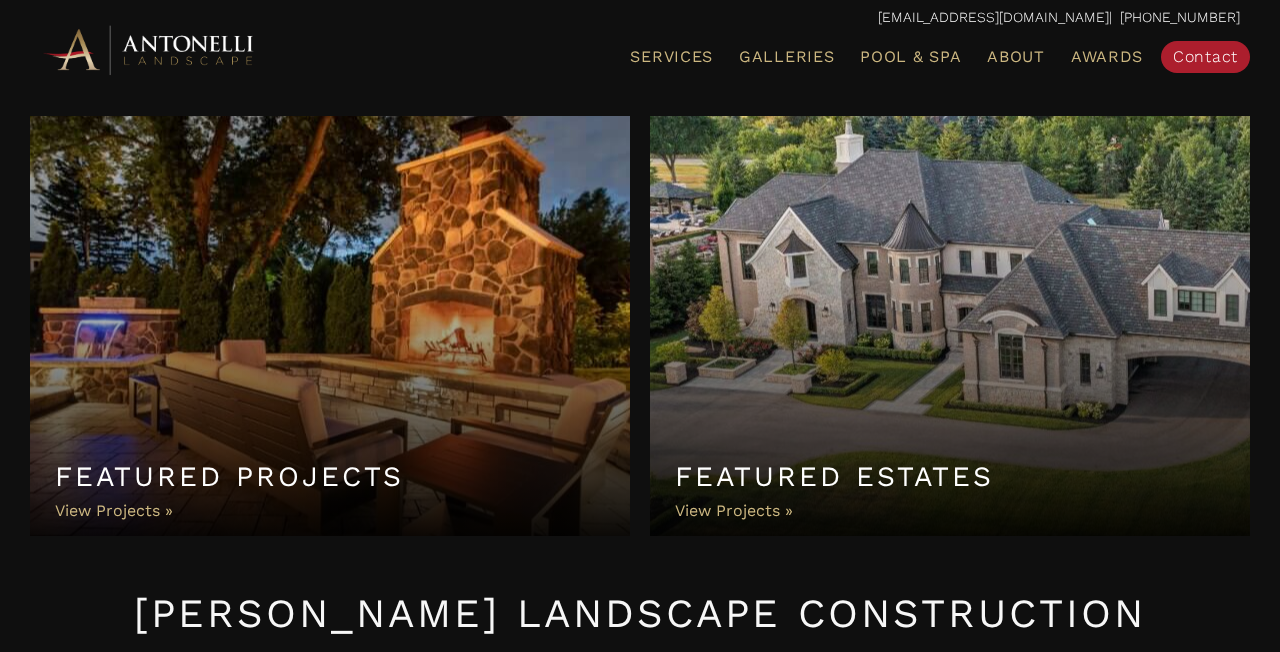 scroll, scrollTop: 0, scrollLeft: 0, axis: both 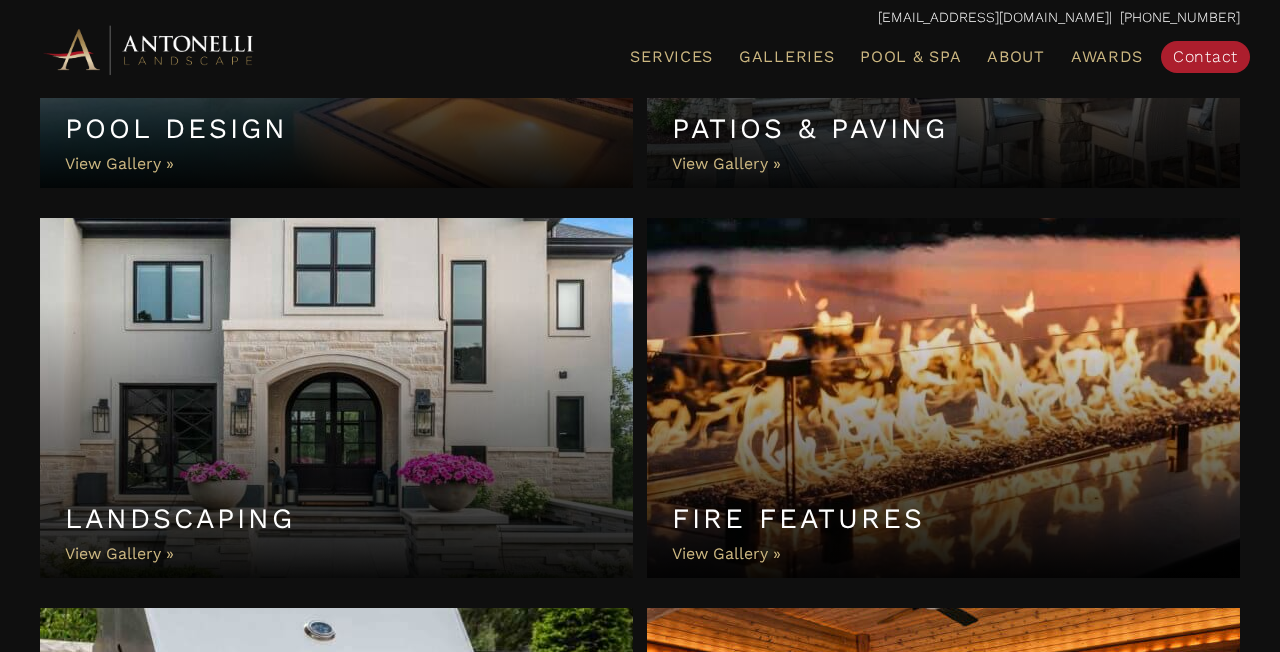 click on "Landscaping" at bounding box center (336, 398) 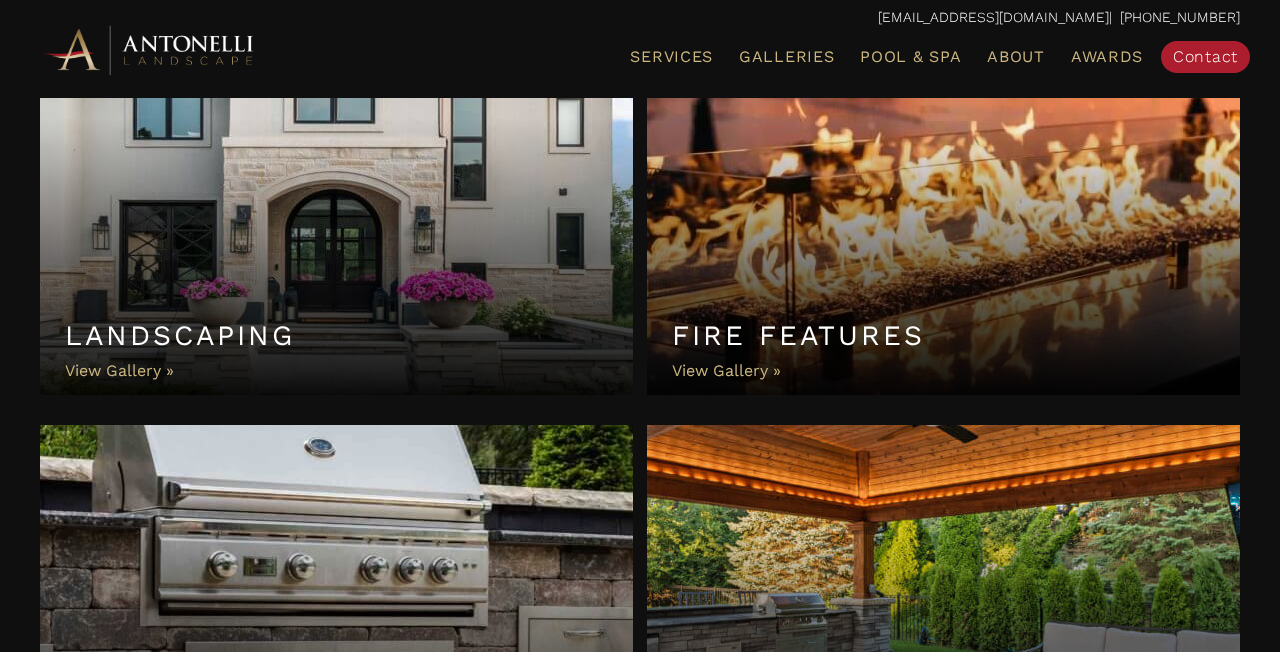 scroll, scrollTop: 1163, scrollLeft: 0, axis: vertical 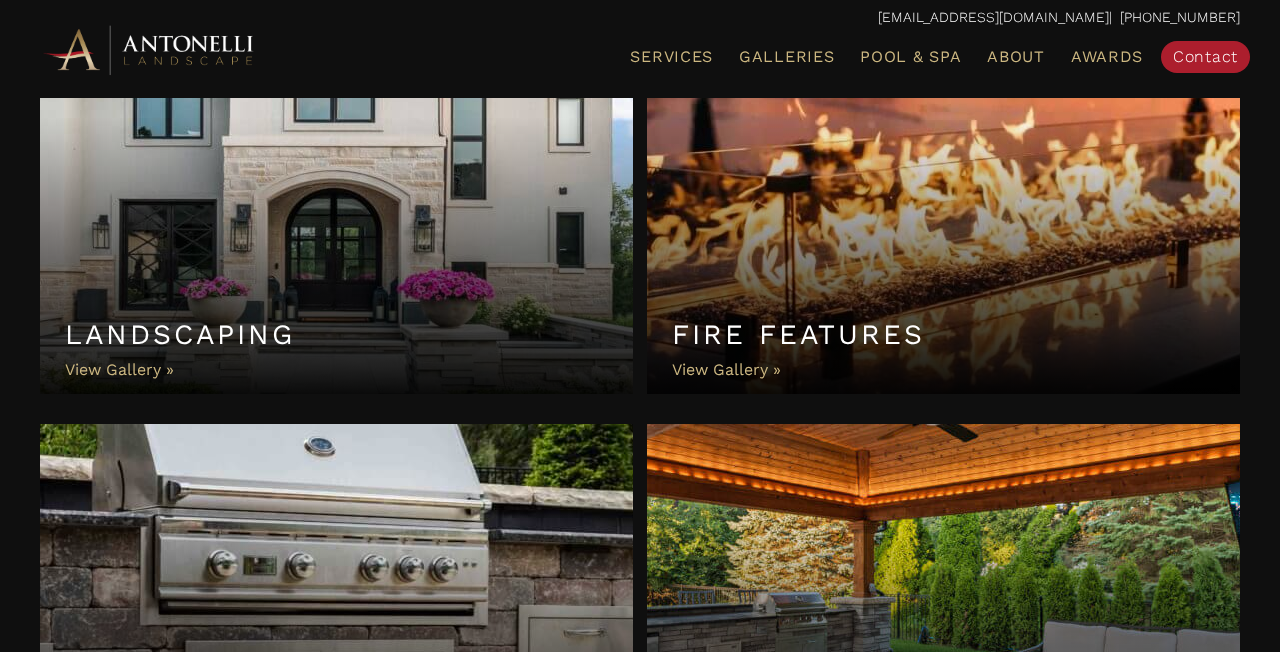 click on "Landscaping" at bounding box center (336, 214) 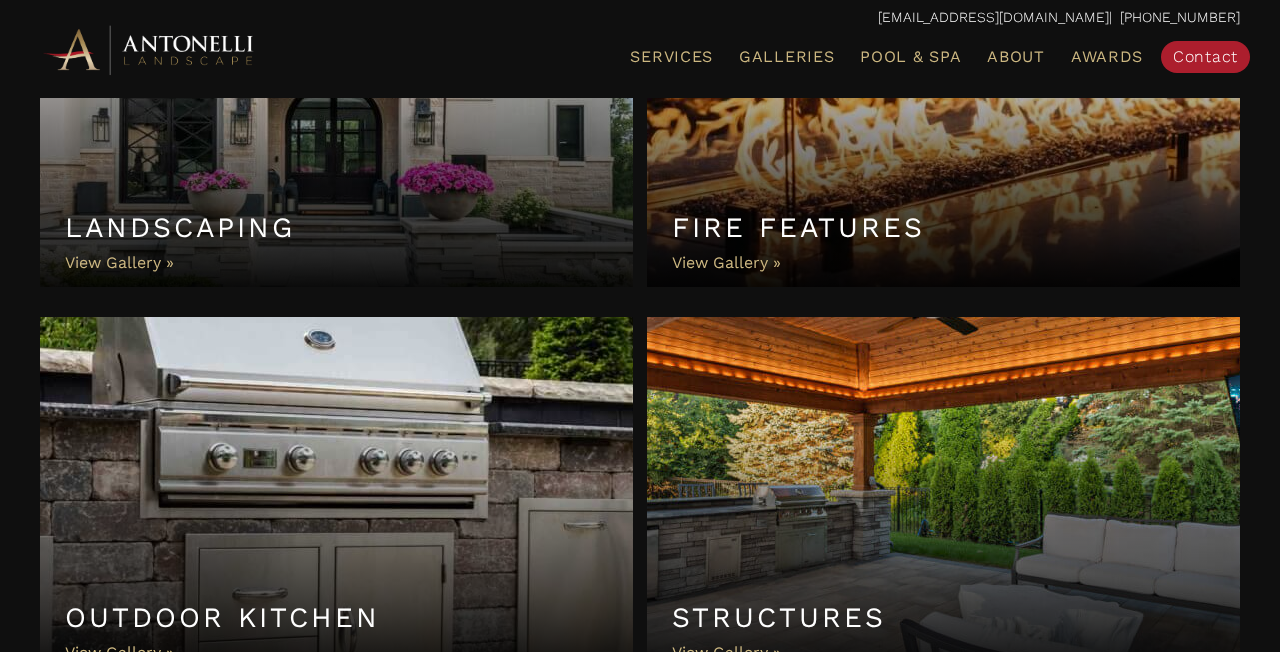 scroll, scrollTop: 1272, scrollLeft: 0, axis: vertical 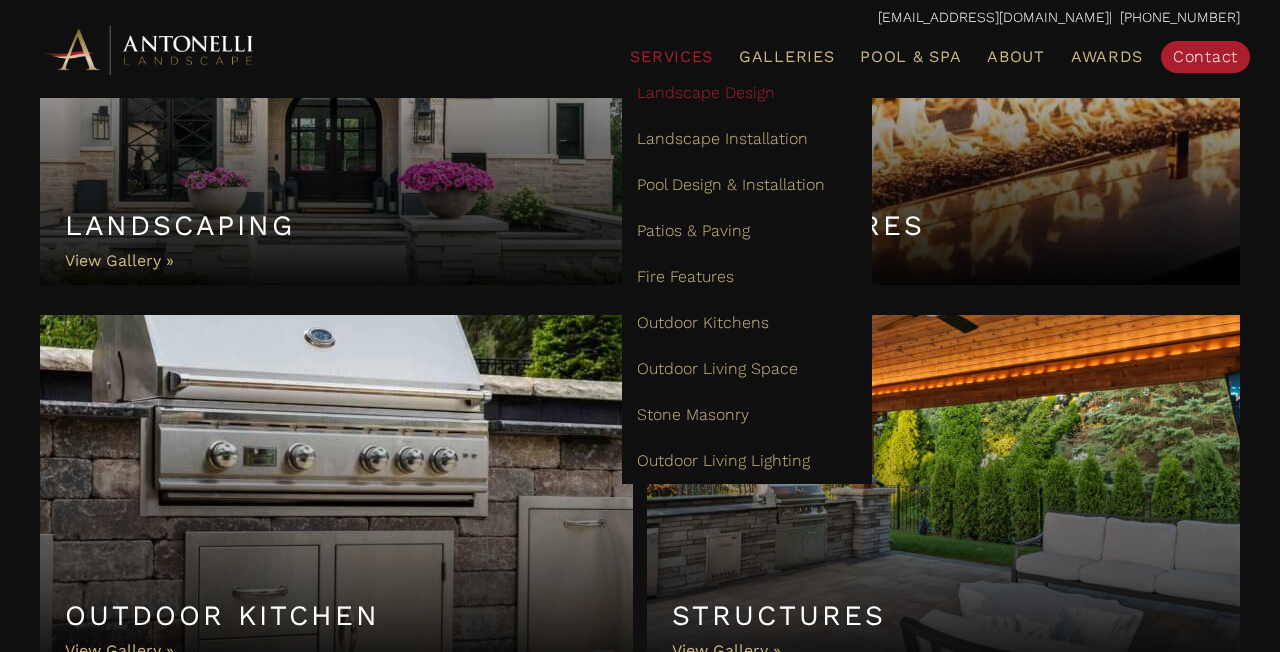 click on "Landscape Design" at bounding box center (706, 92) 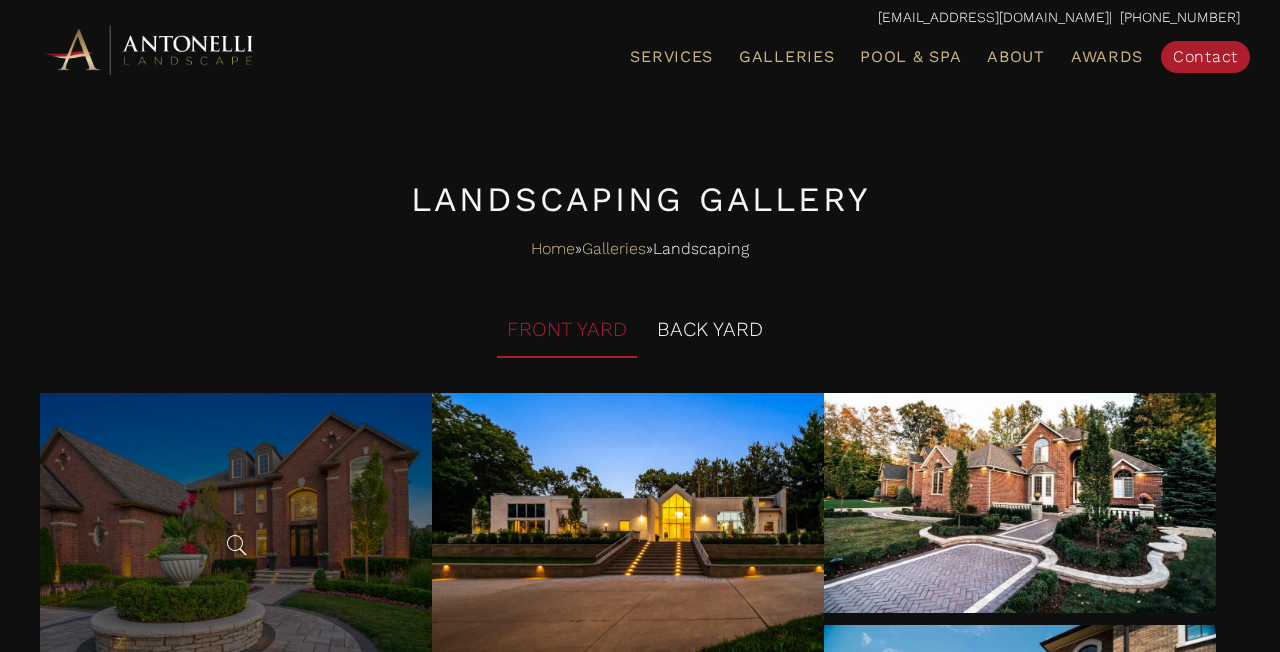 scroll, scrollTop: 17, scrollLeft: 0, axis: vertical 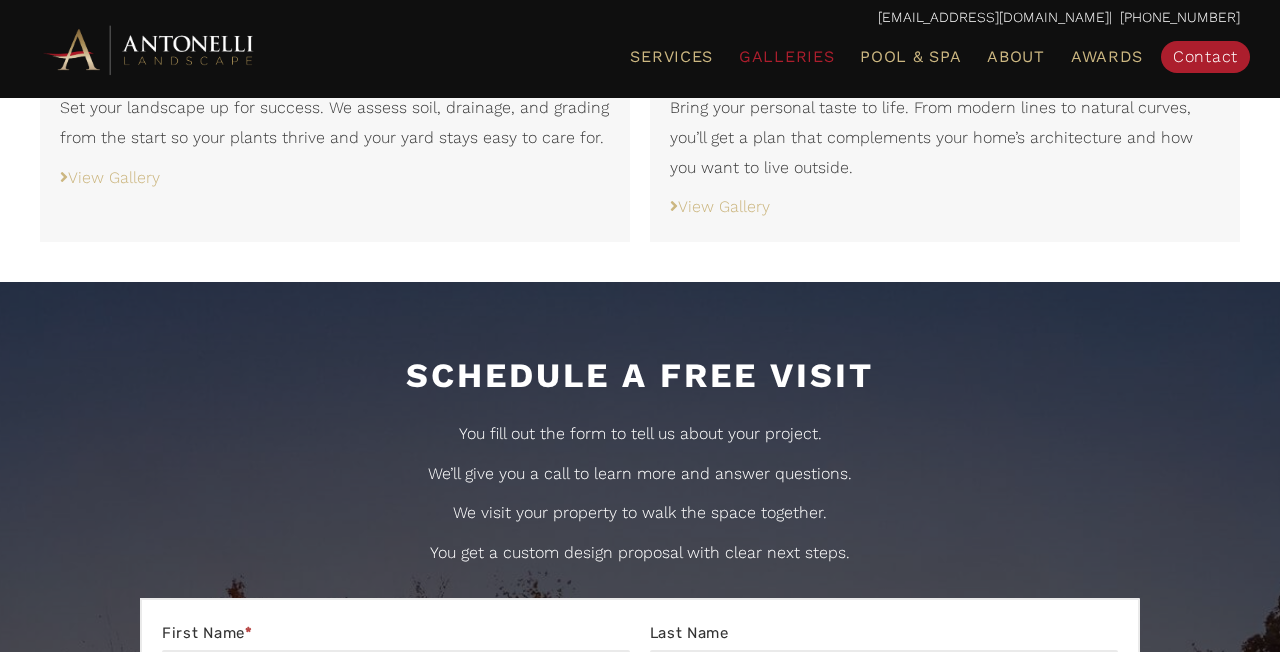 click on "Galleries" at bounding box center (786, 57) 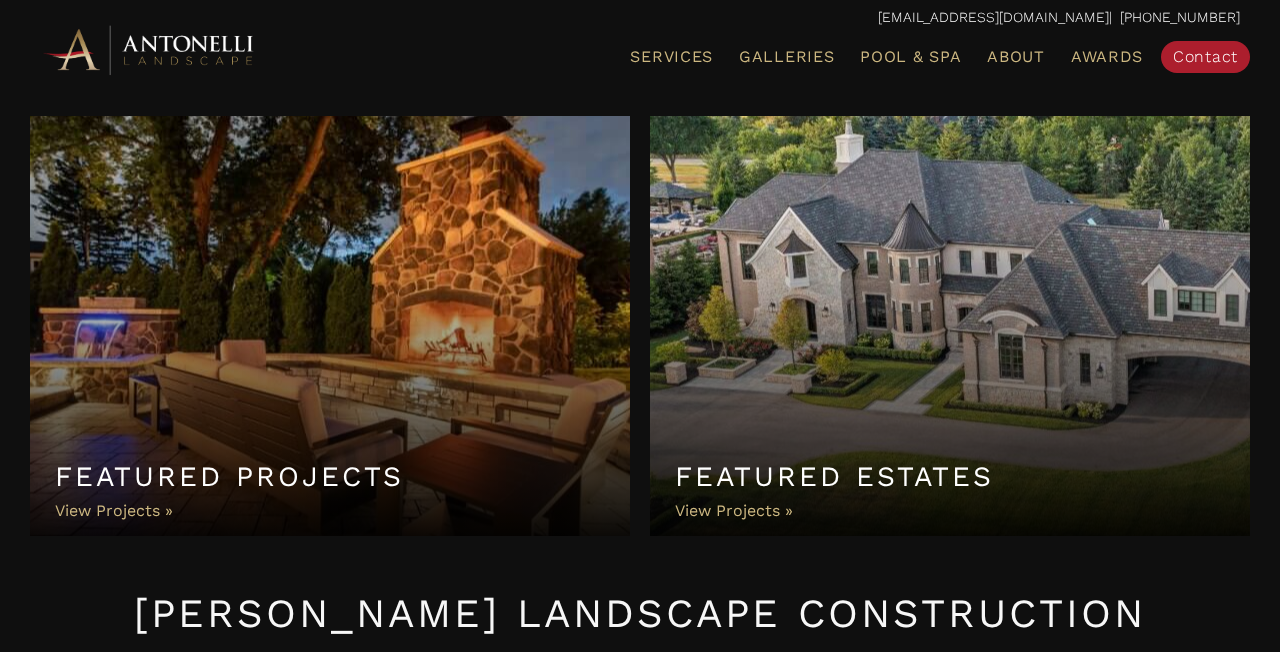 scroll, scrollTop: 0, scrollLeft: 0, axis: both 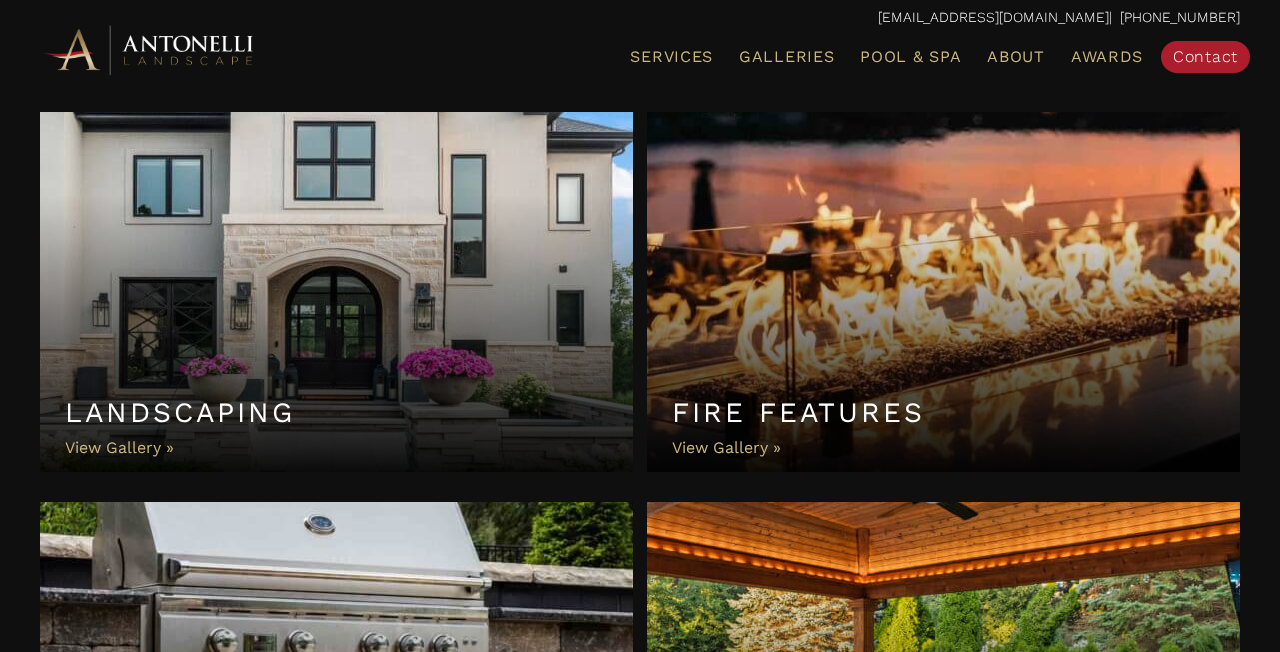 click on "Landscaping" at bounding box center (336, 292) 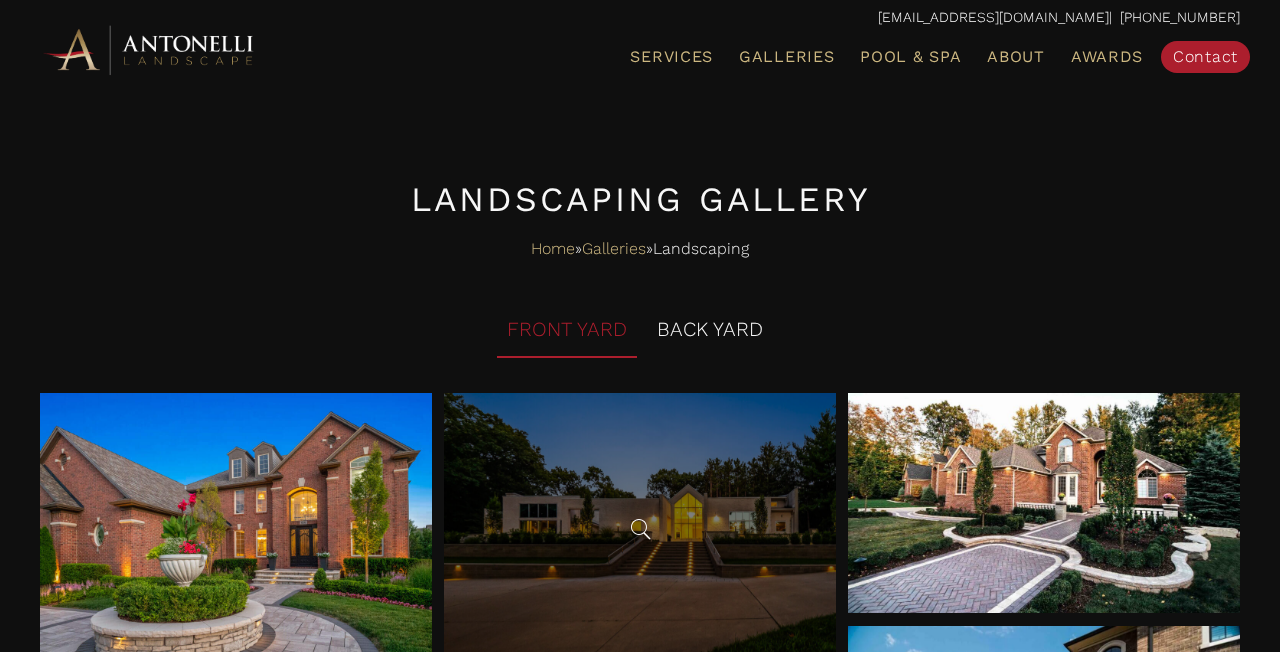 scroll, scrollTop: 0, scrollLeft: 0, axis: both 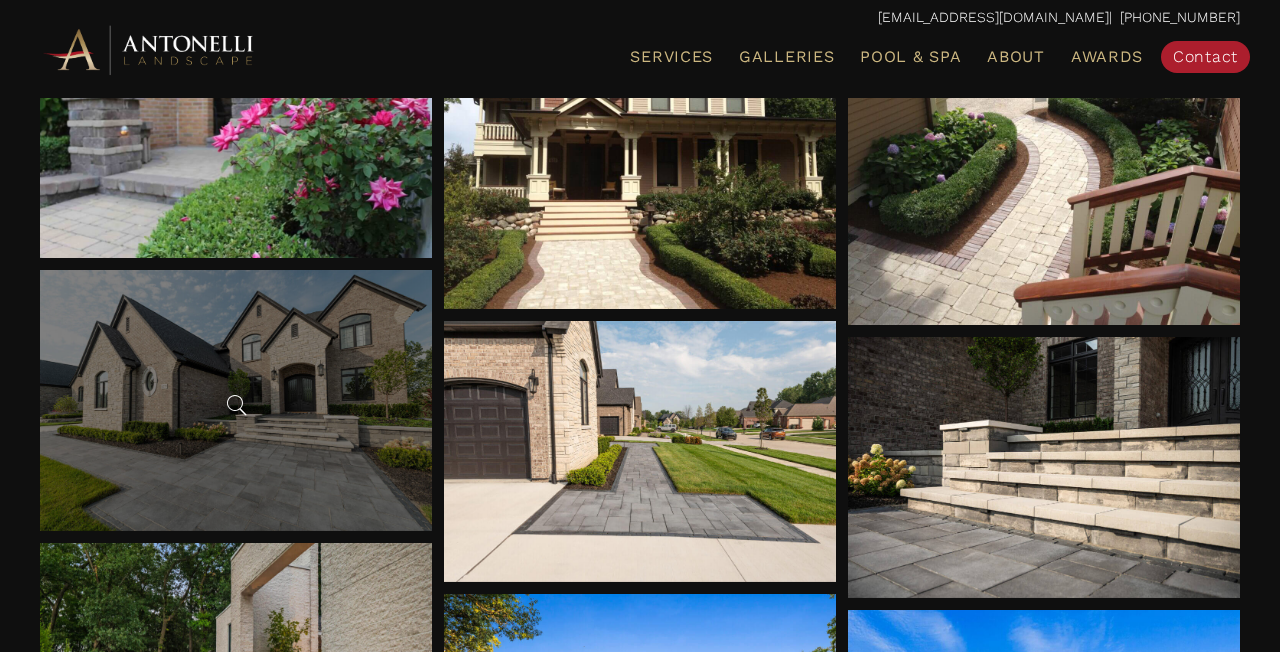 click at bounding box center (236, 400) 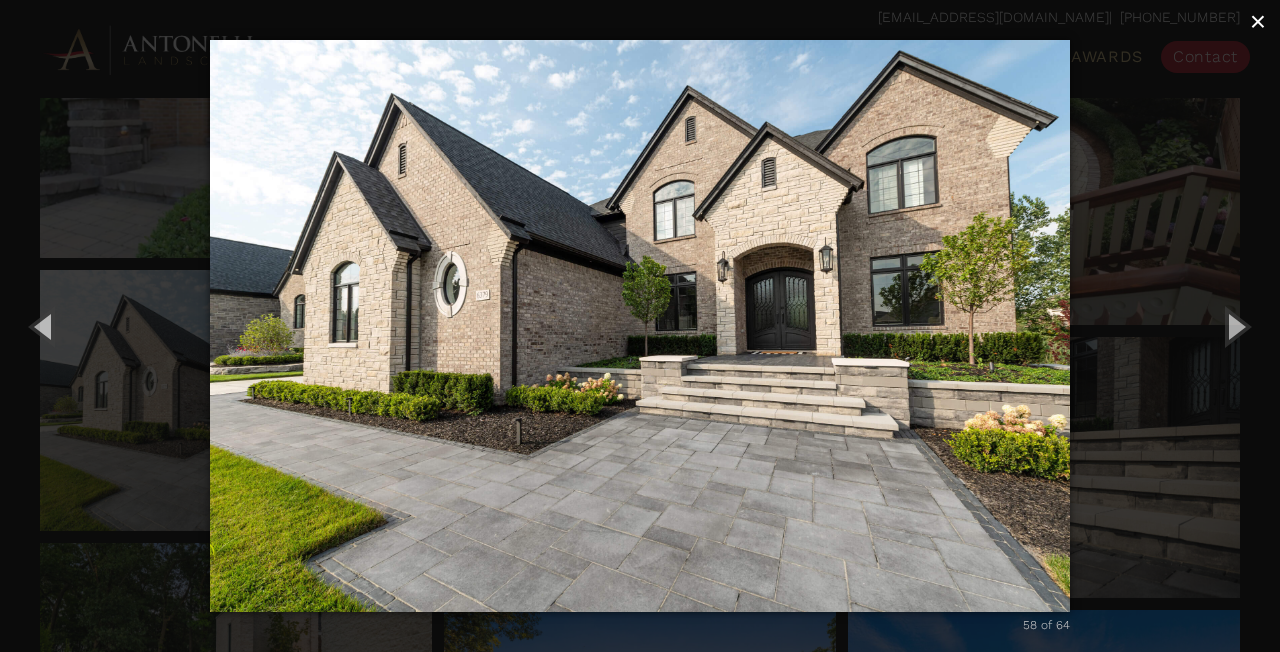 click on "×" at bounding box center (1258, 21) 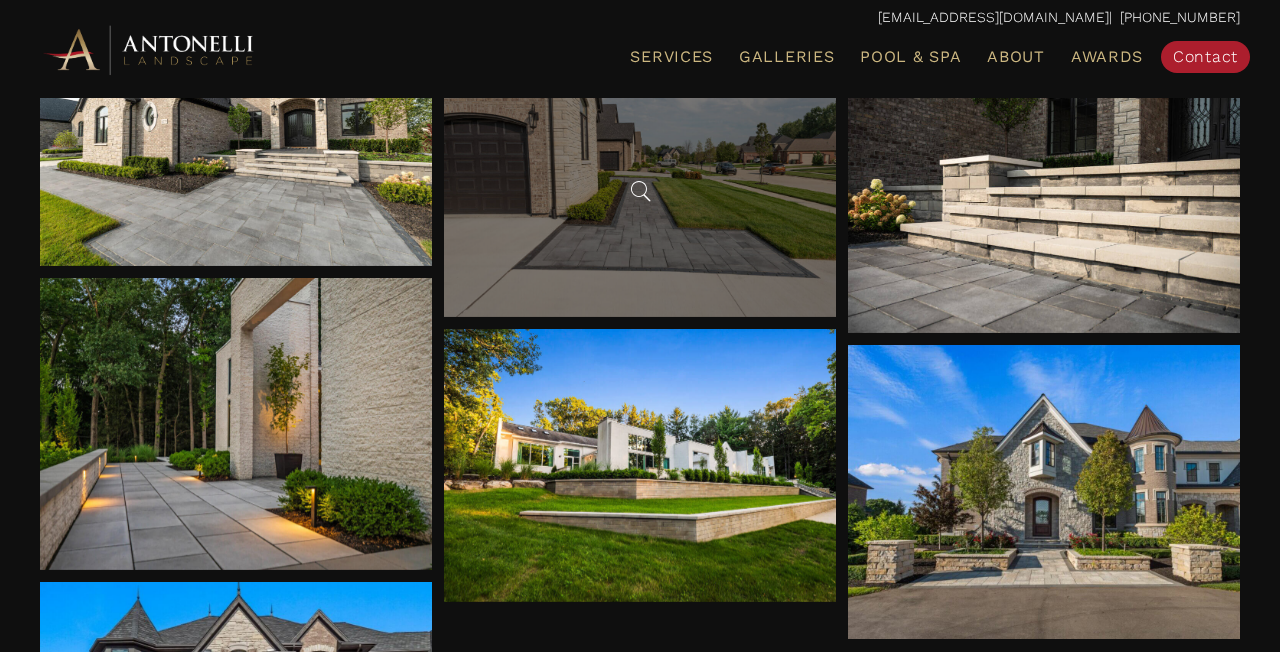 scroll, scrollTop: 5534, scrollLeft: 0, axis: vertical 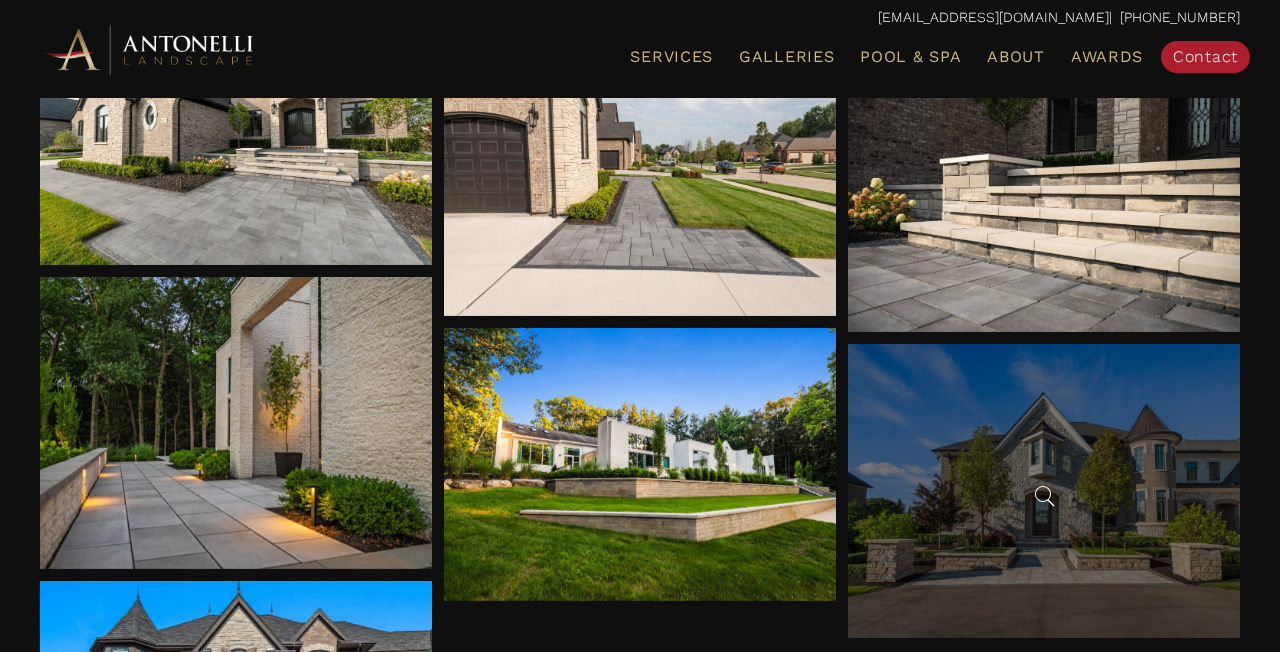 click at bounding box center [1044, 491] 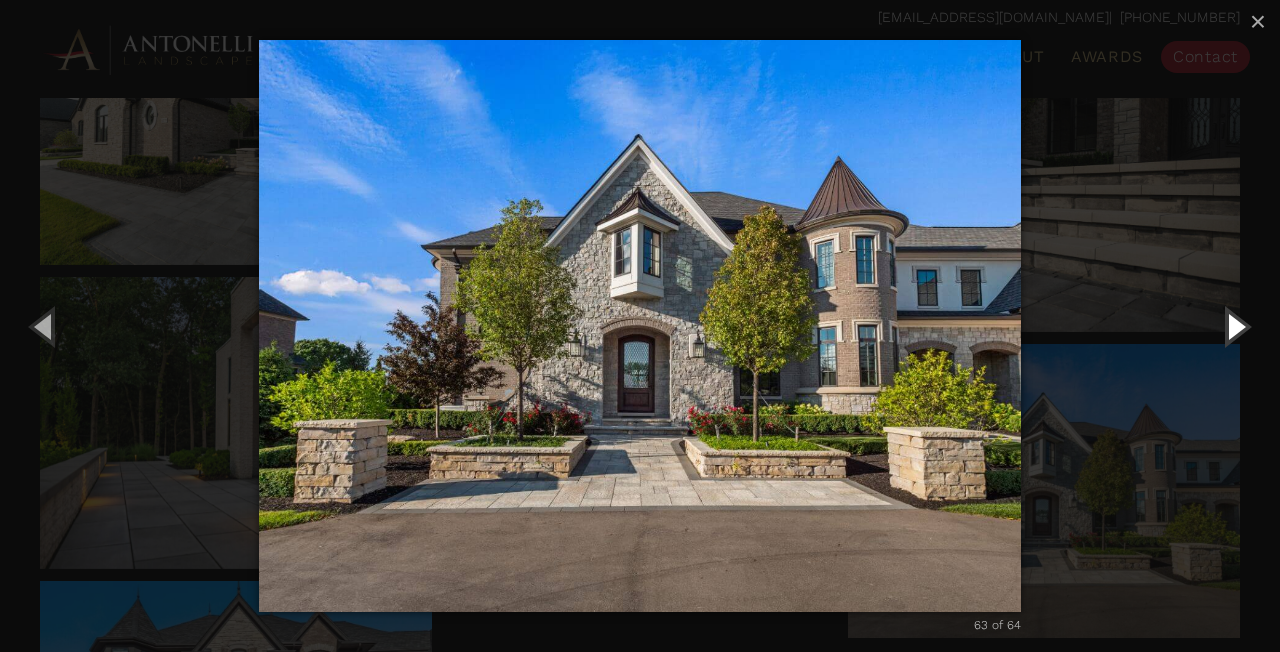 click at bounding box center (1235, 326) 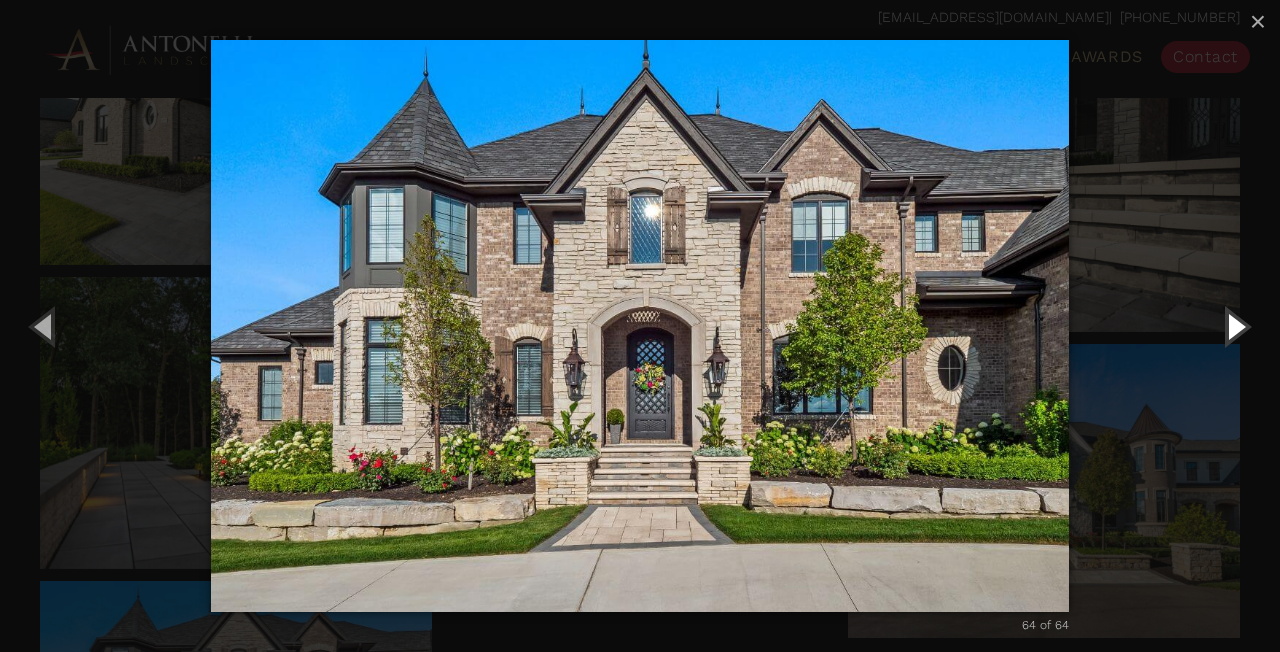 click at bounding box center (1235, 326) 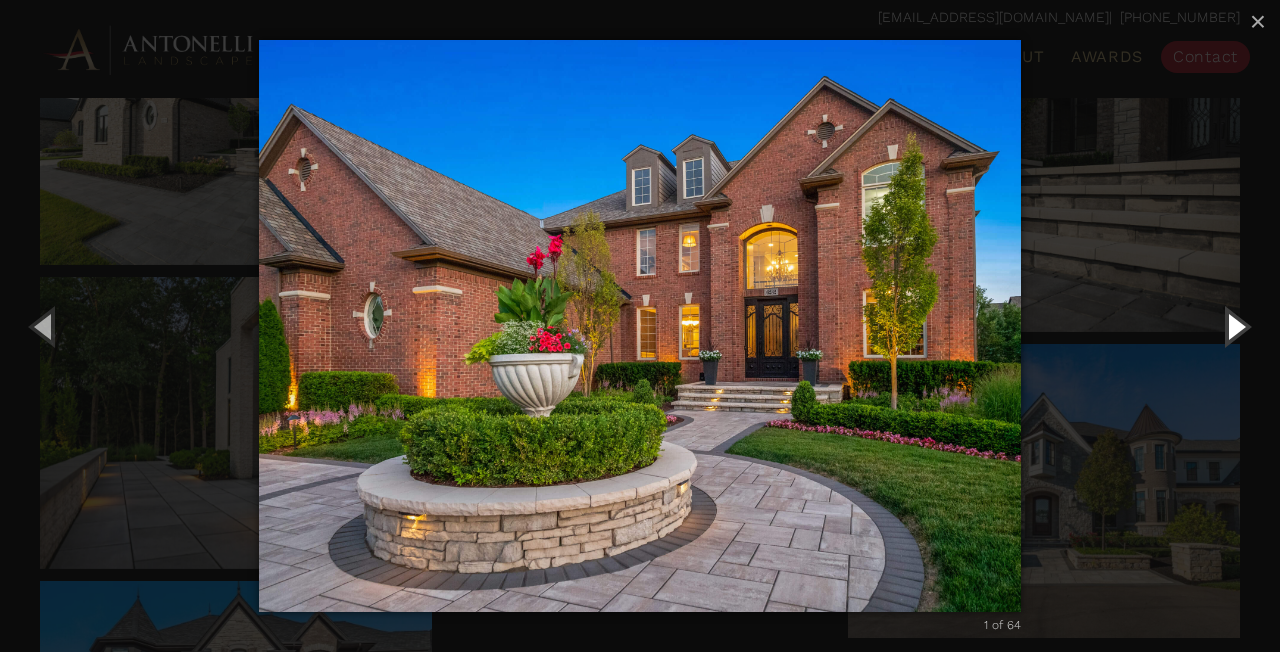 click at bounding box center (1235, 326) 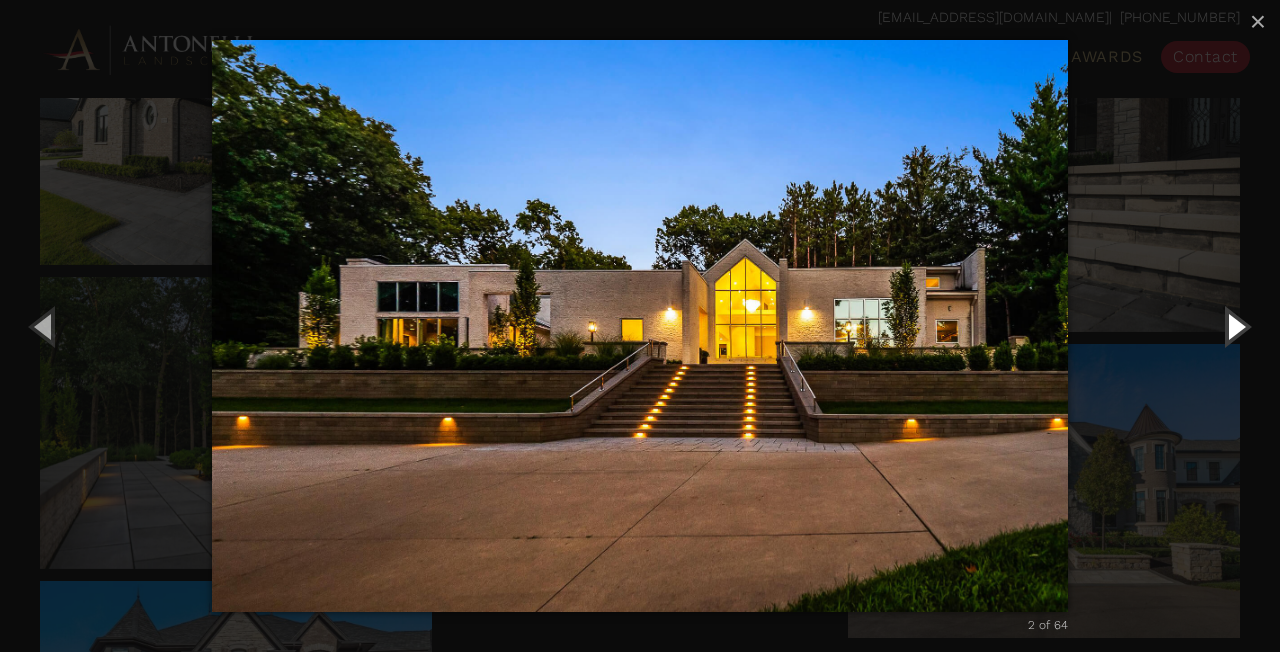 click at bounding box center [1235, 326] 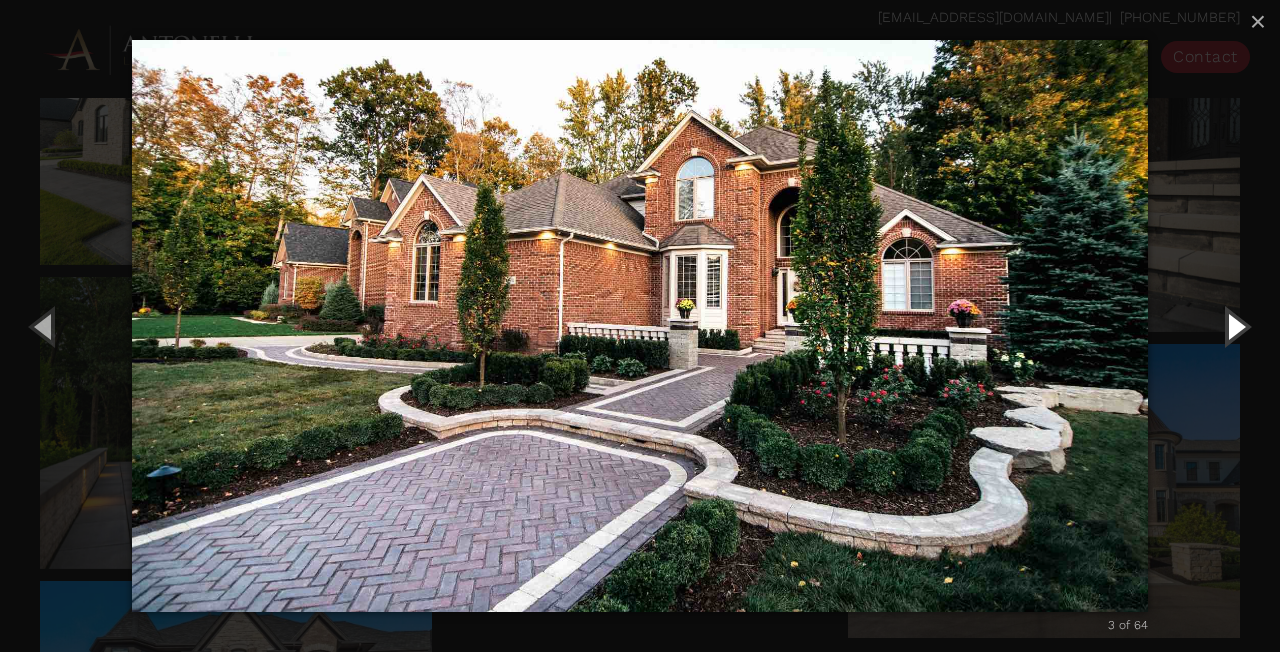 click at bounding box center (1235, 326) 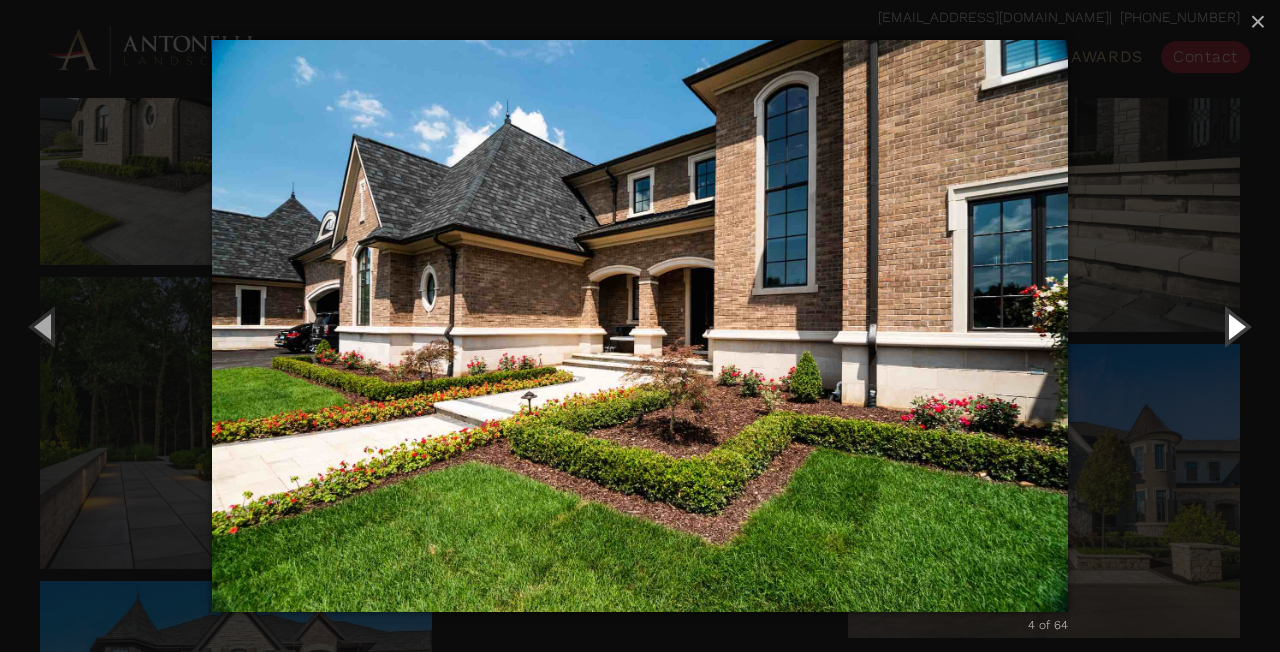 click at bounding box center [1235, 326] 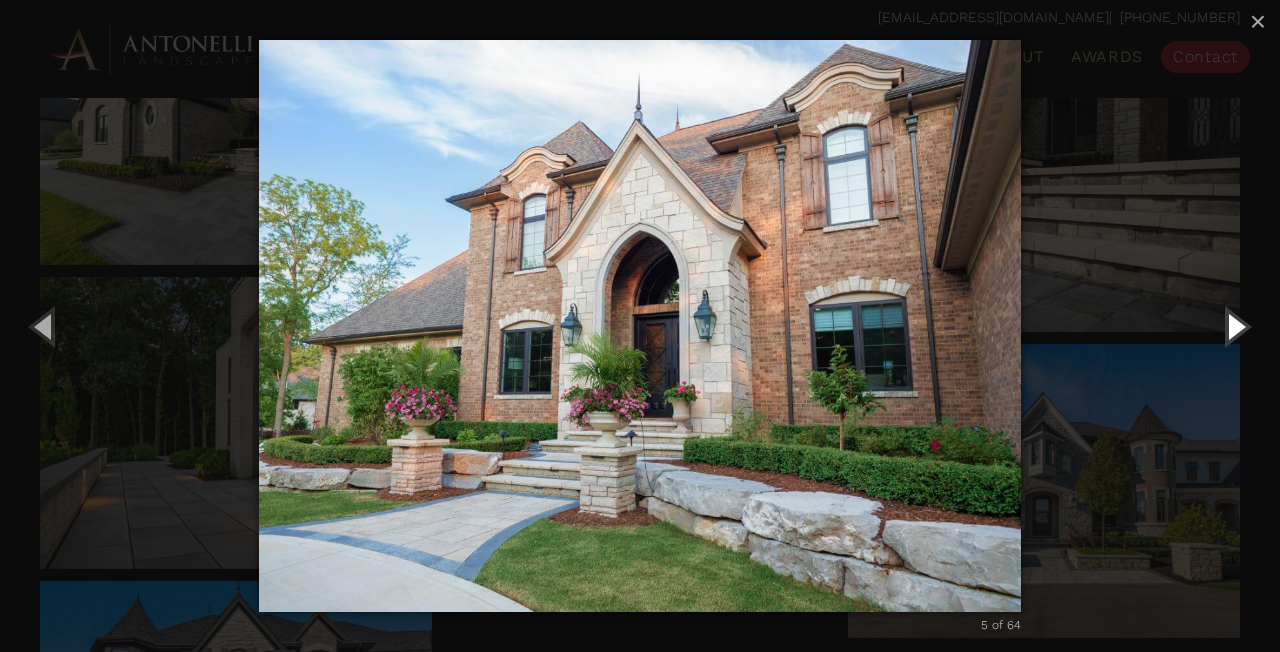 click at bounding box center [1235, 326] 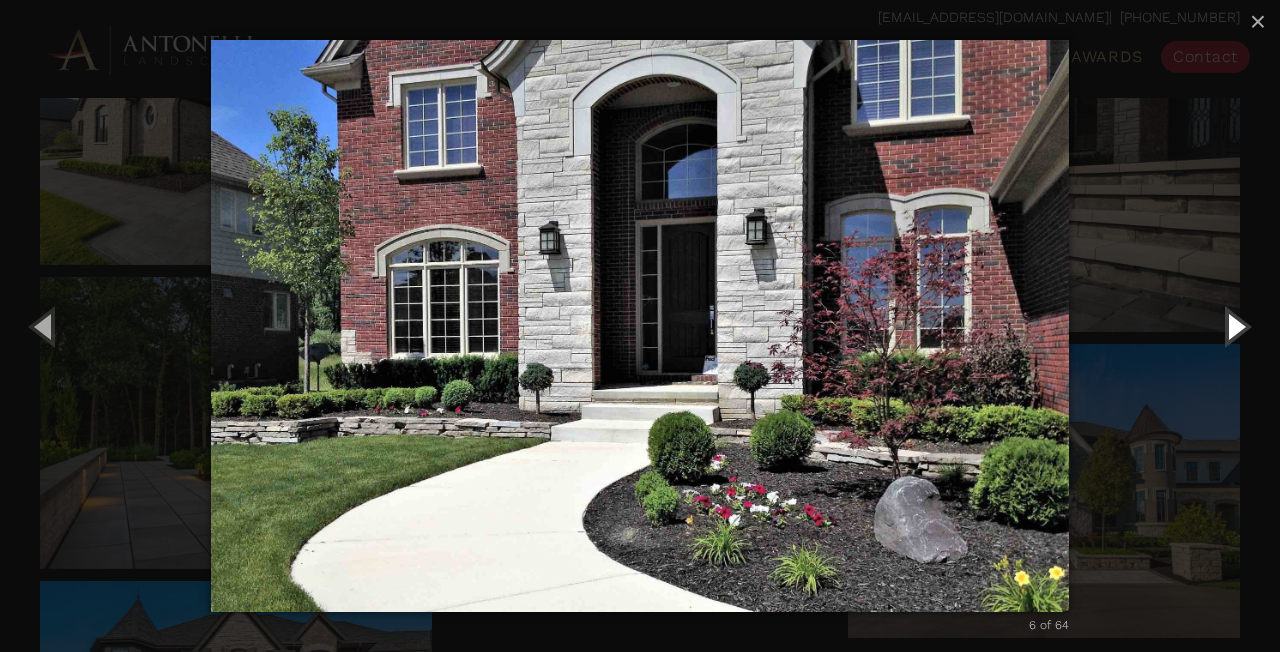 click at bounding box center [1235, 326] 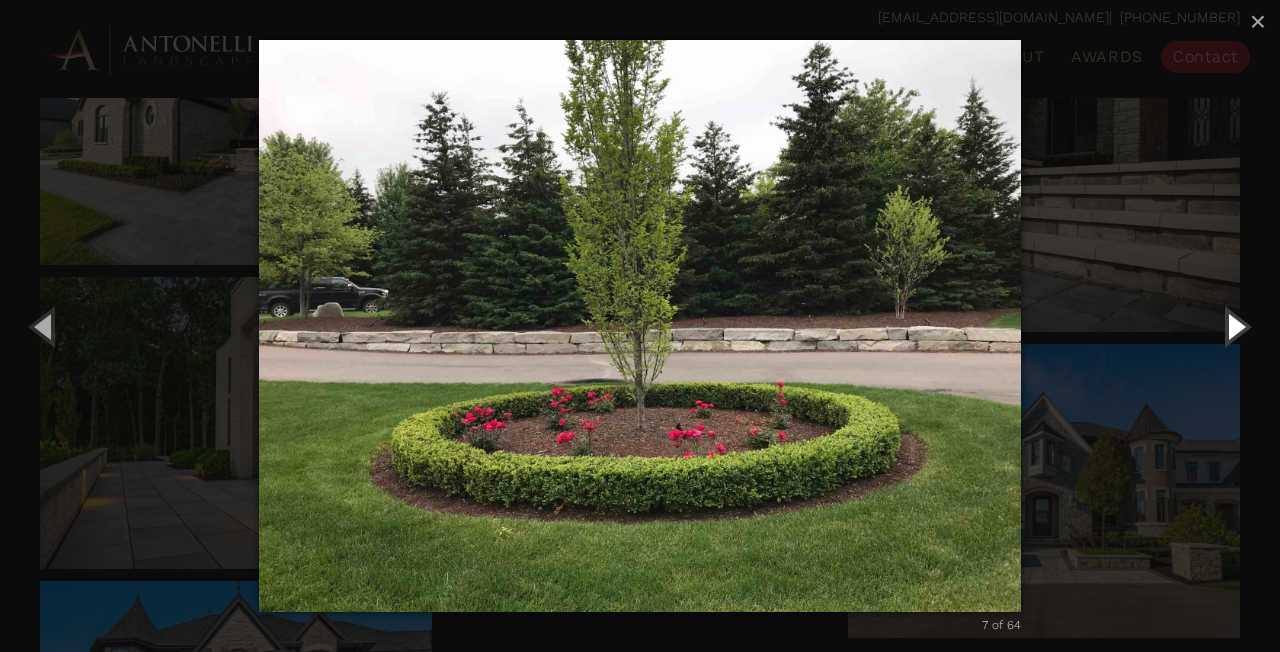 click at bounding box center (1235, 326) 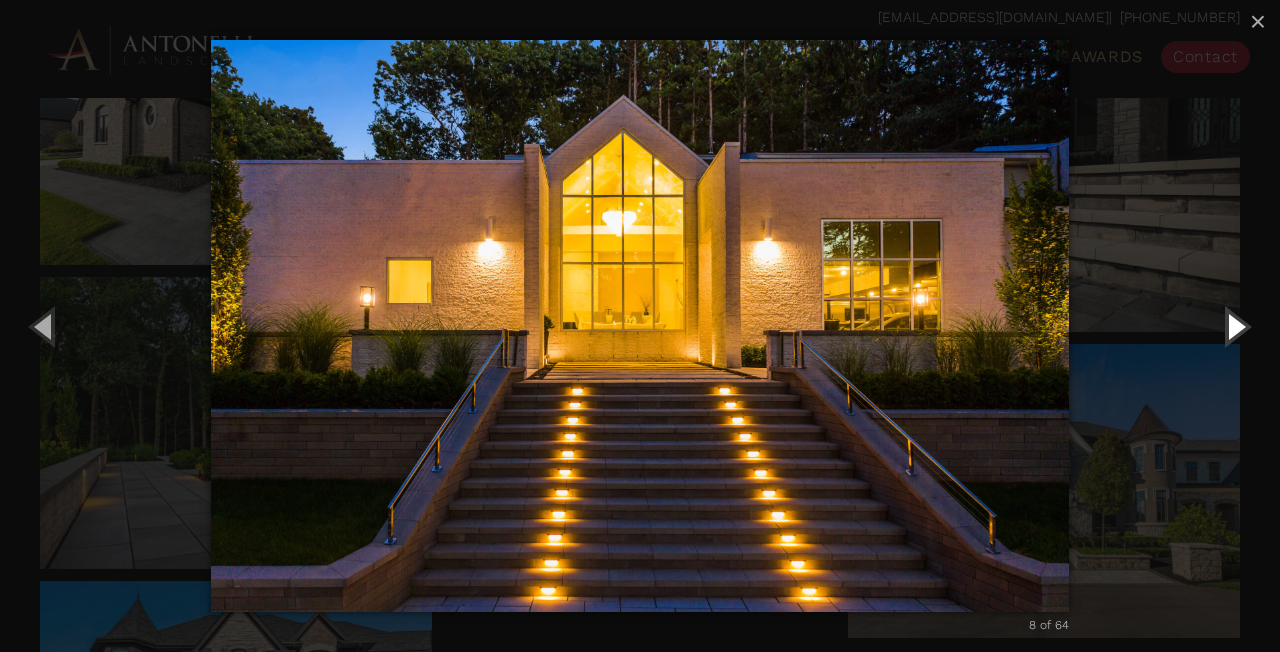 click at bounding box center (1235, 326) 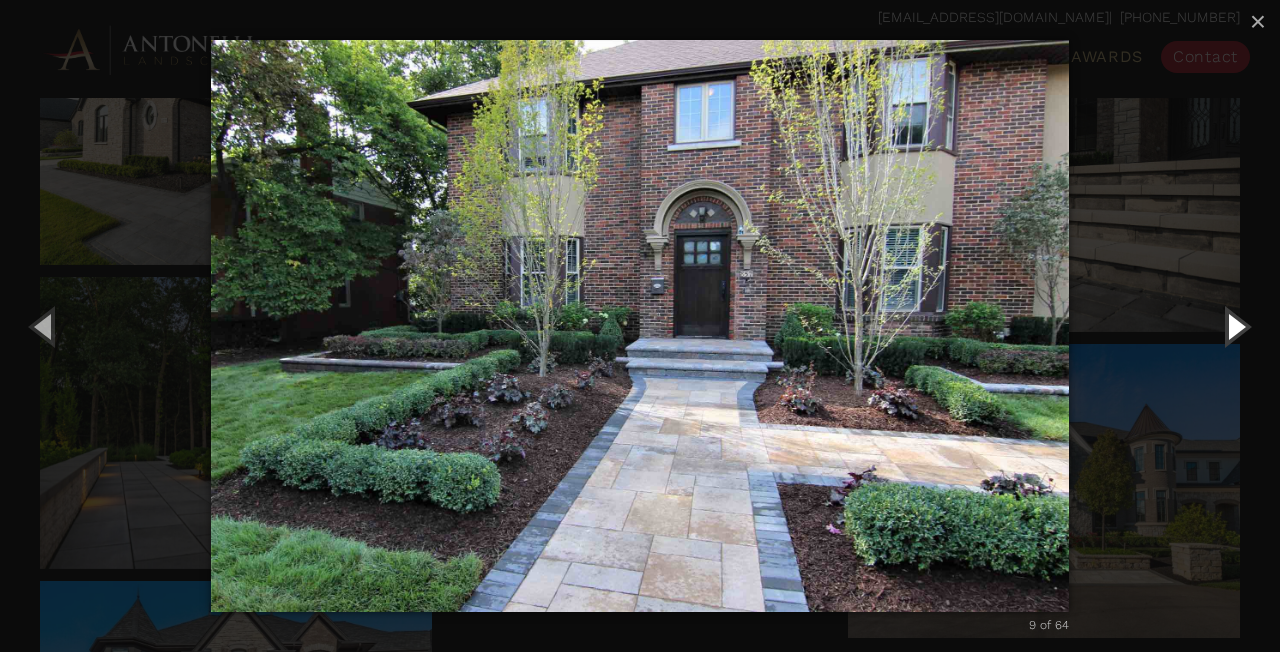 click at bounding box center (1235, 326) 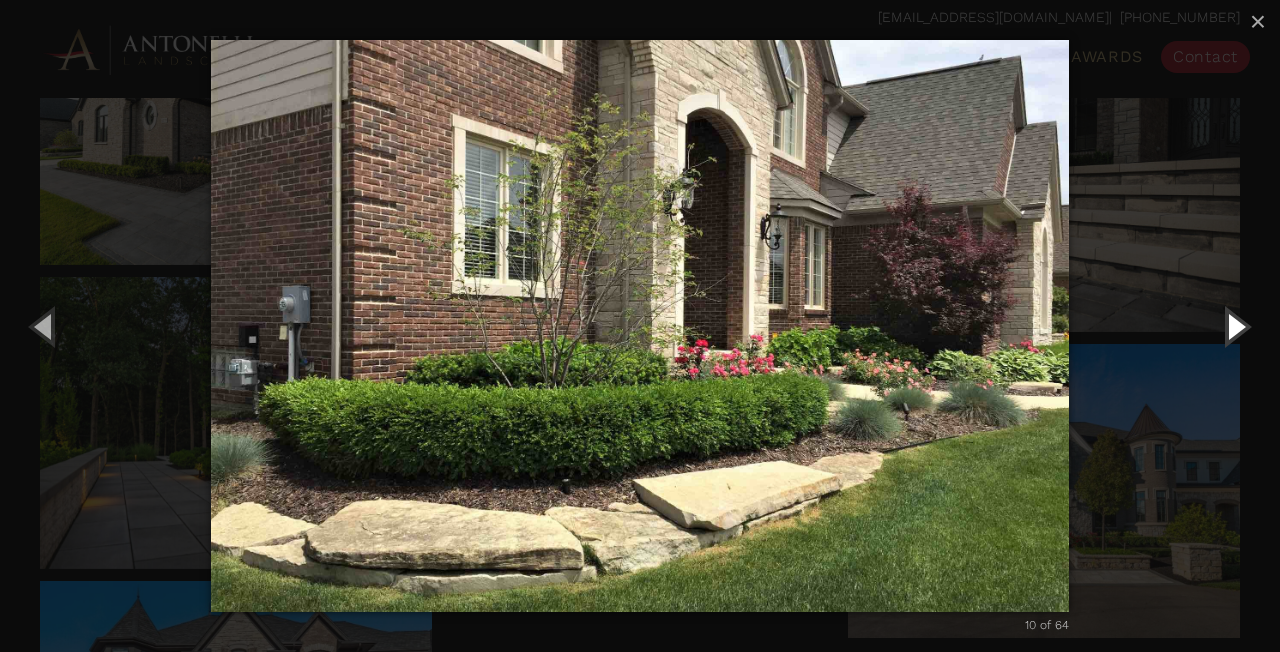 click at bounding box center [1235, 326] 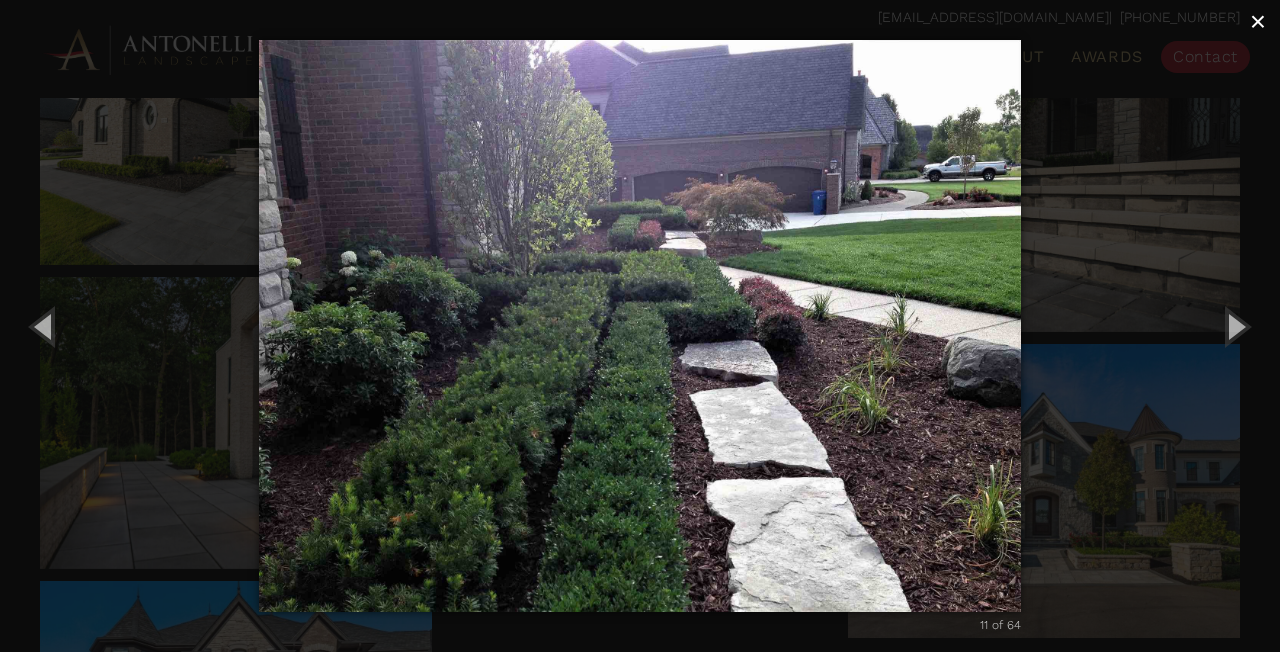 click on "×" at bounding box center [1258, 21] 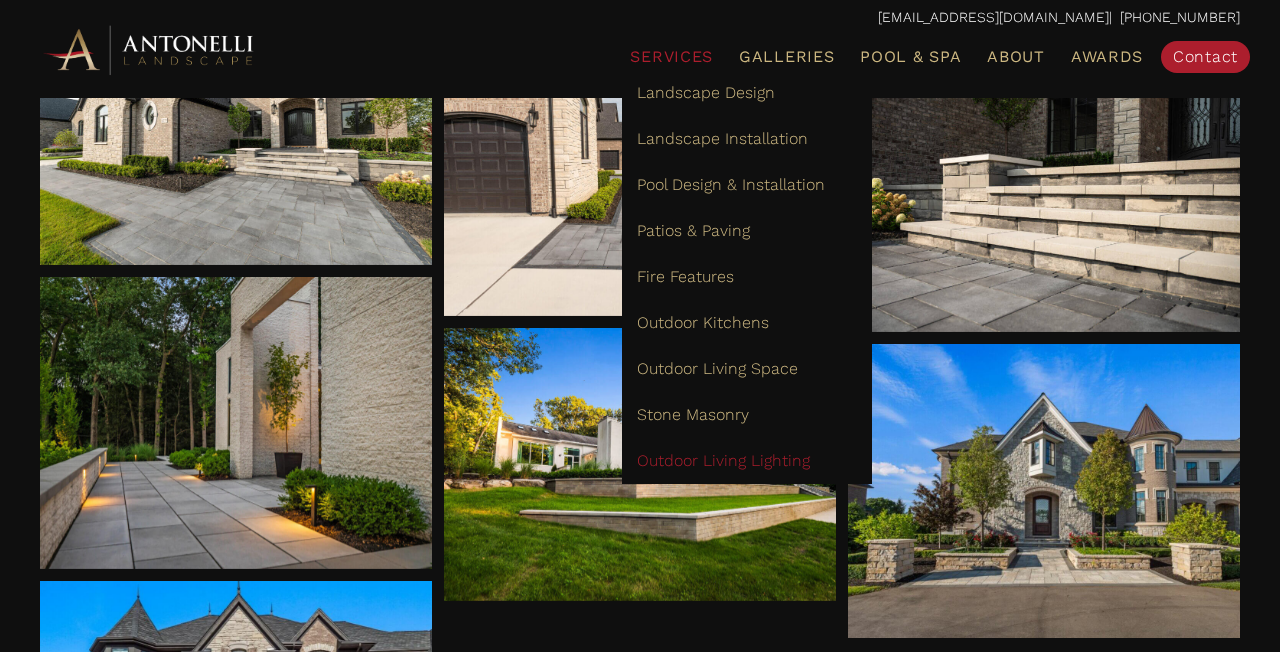 click on "Outdoor Living Lighting" at bounding box center (723, 460) 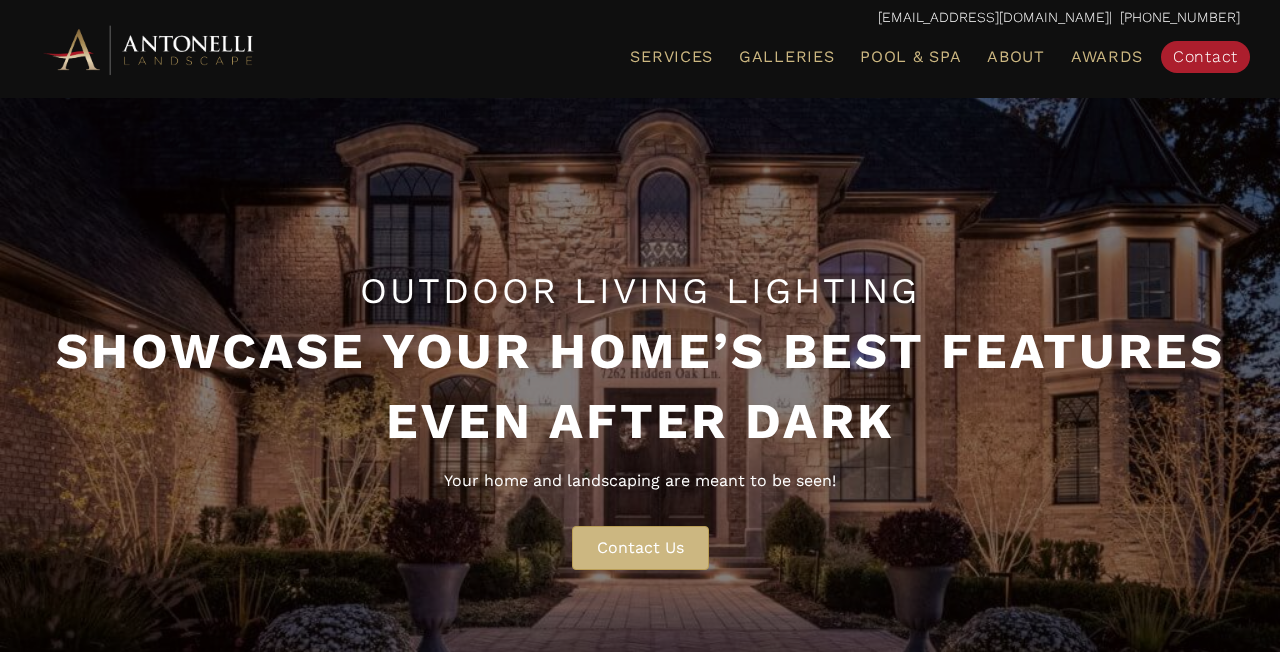 scroll, scrollTop: 0, scrollLeft: 0, axis: both 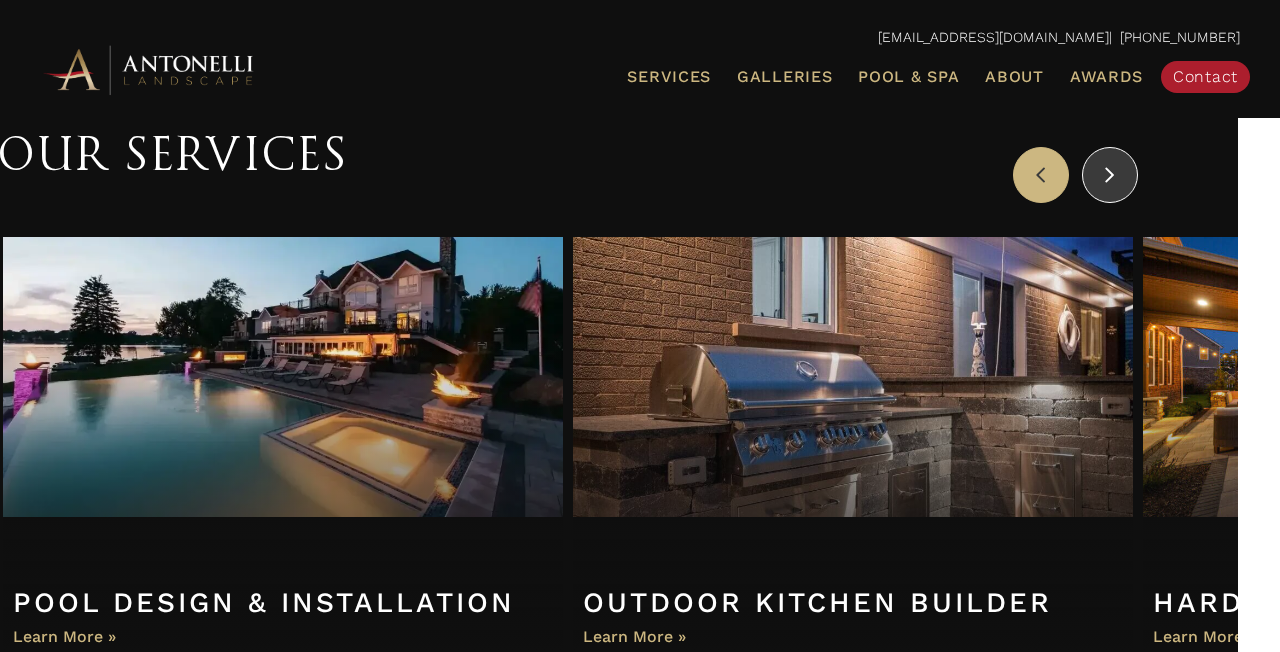 click on "Next" at bounding box center (1110, 175) 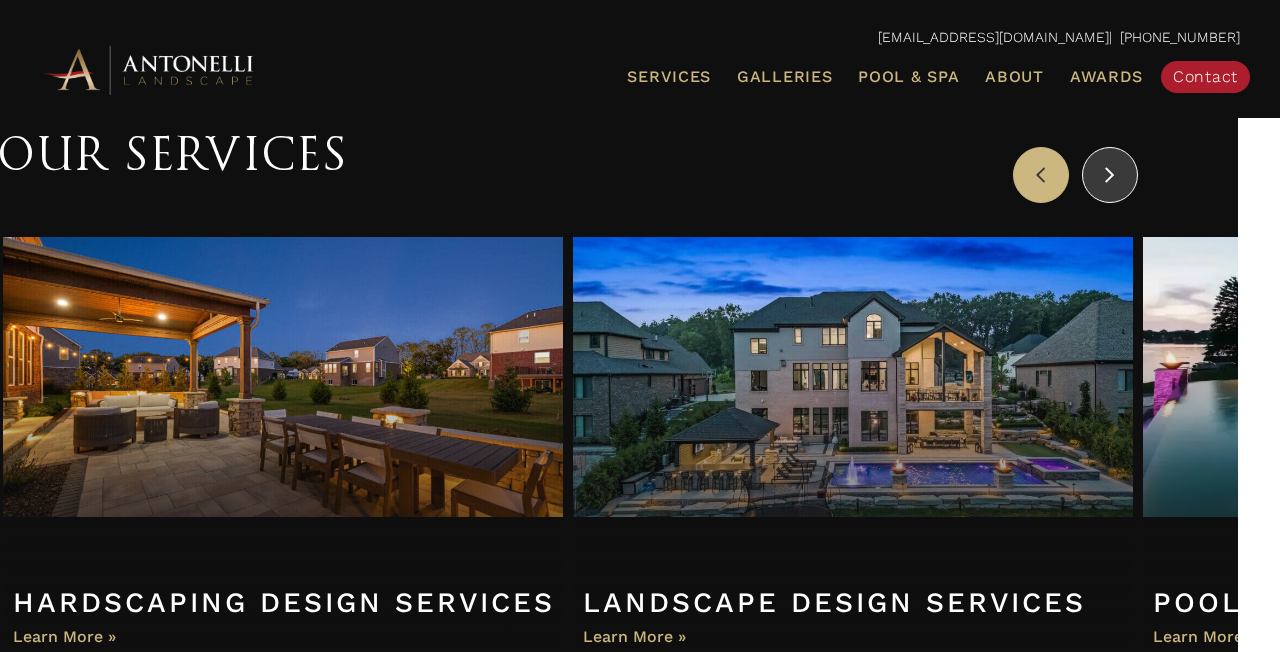 click on "Next" at bounding box center [1110, 175] 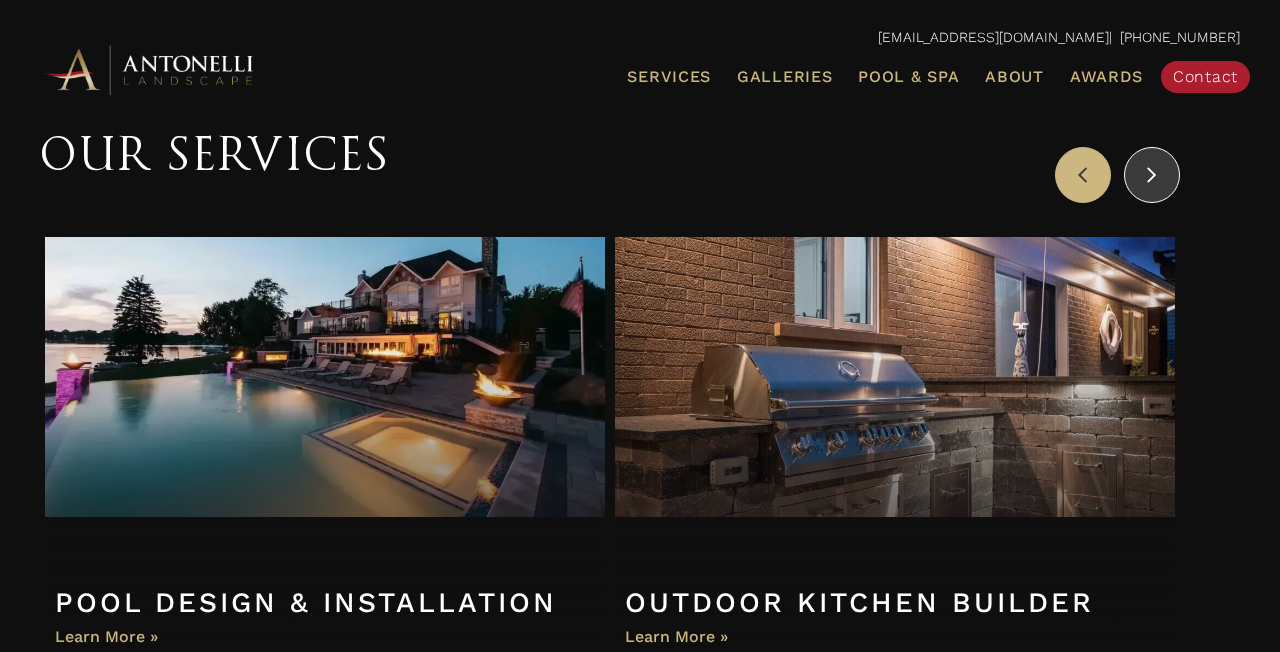 click on "Next" at bounding box center (1152, 175) 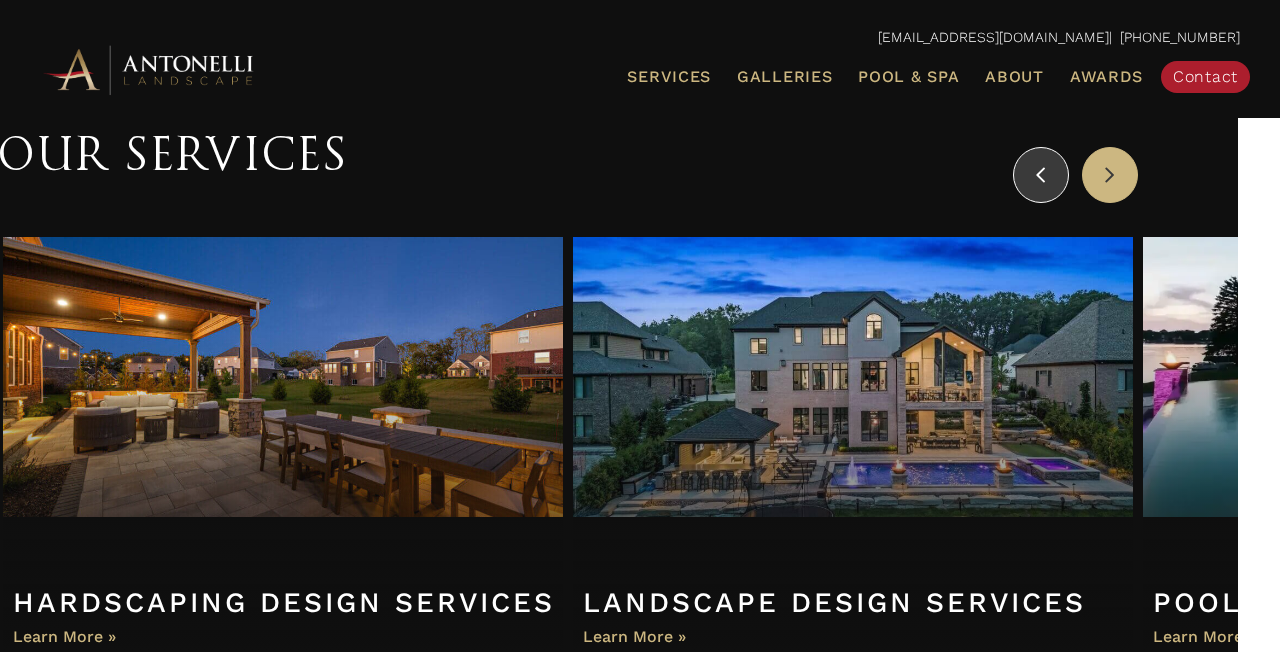 click on "Previous" at bounding box center (1041, 175) 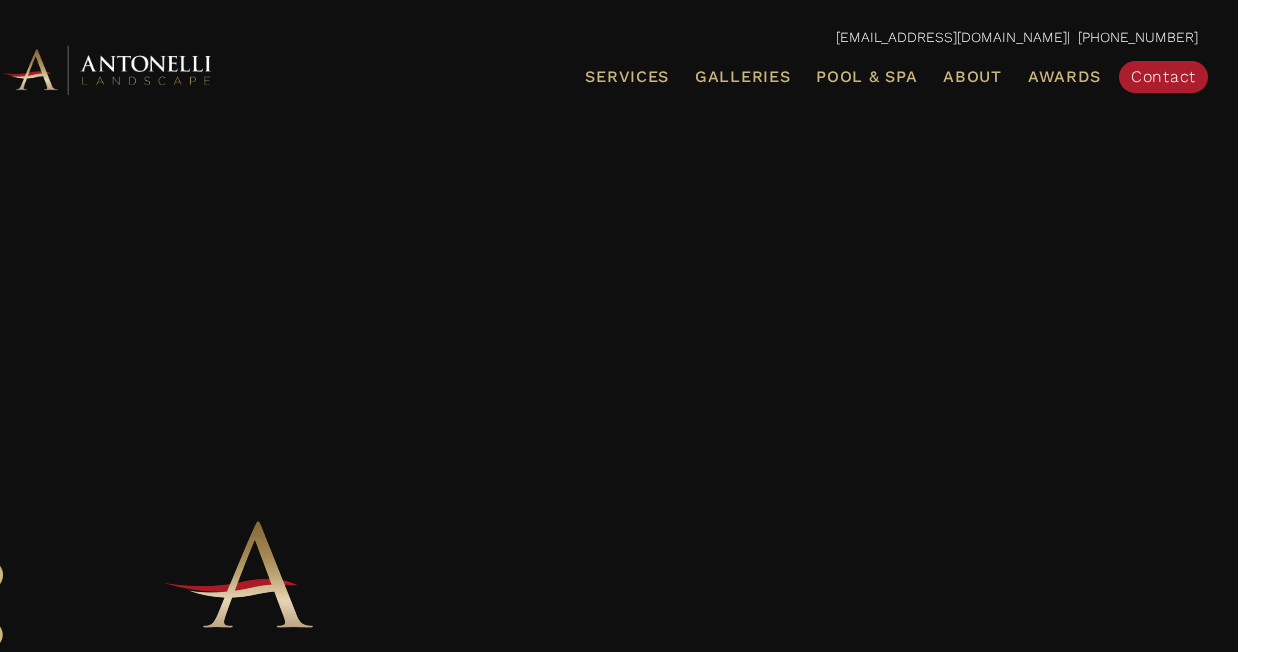 scroll, scrollTop: 0, scrollLeft: 42, axis: horizontal 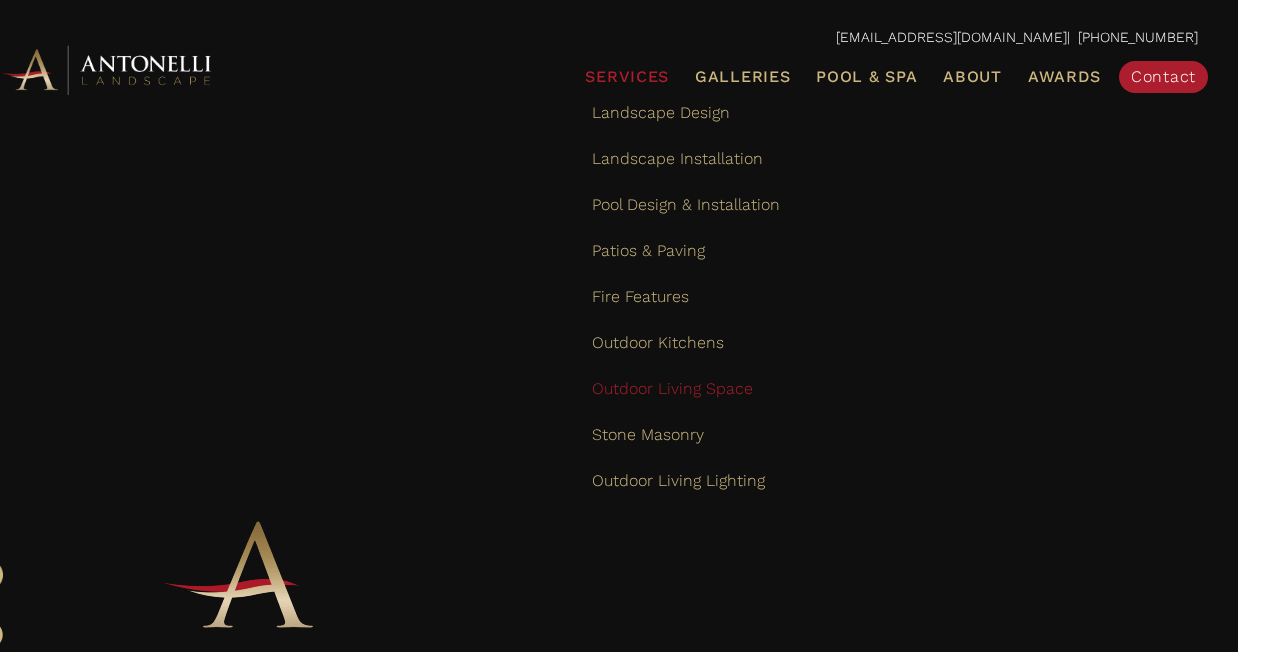 click on "Outdoor Living Space" at bounding box center [672, 388] 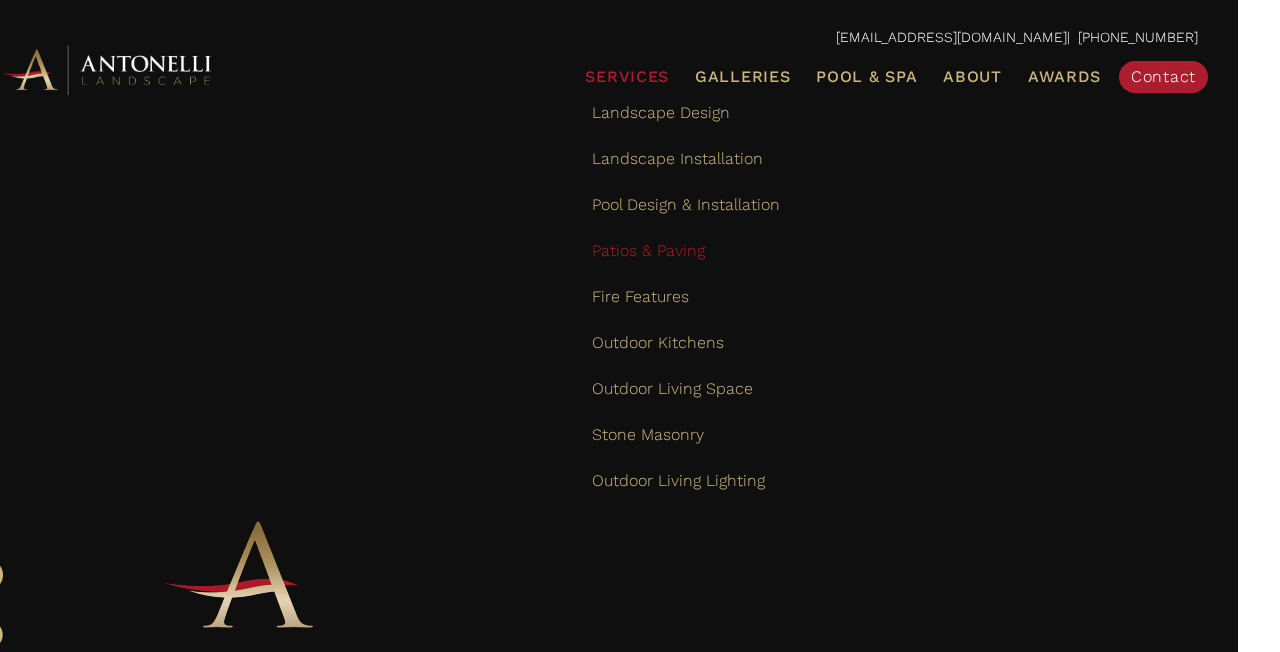 click on "Patios & Paving" at bounding box center [648, 250] 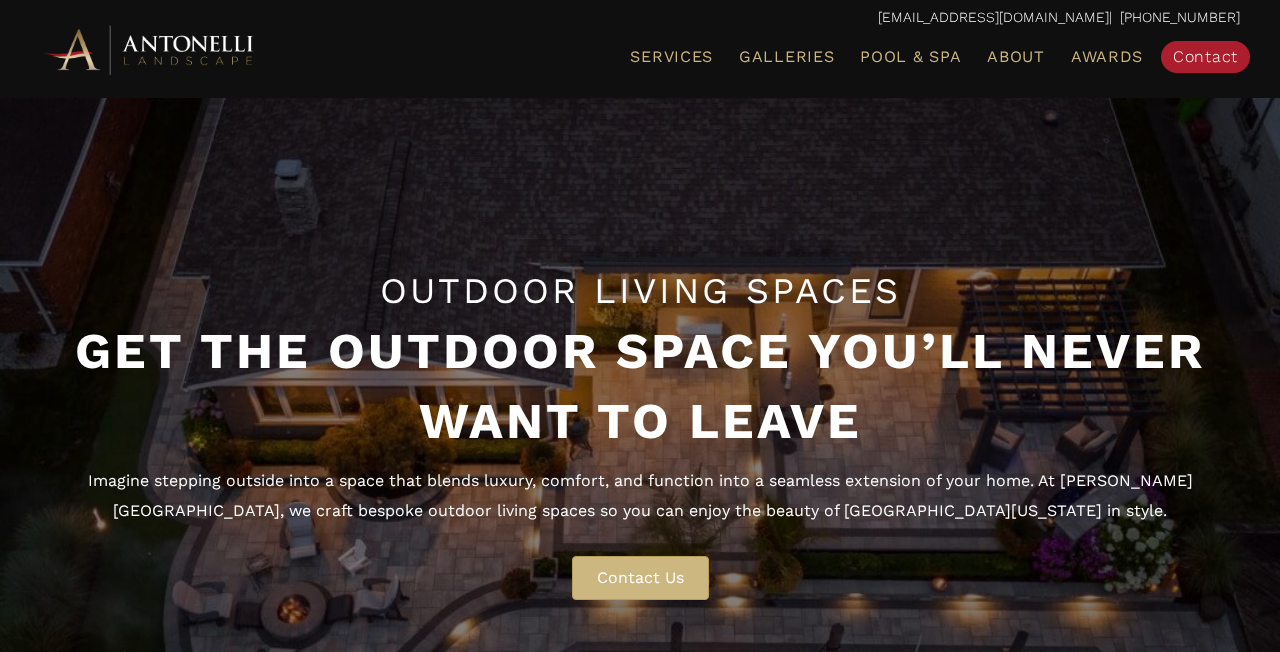 scroll, scrollTop: 0, scrollLeft: 0, axis: both 